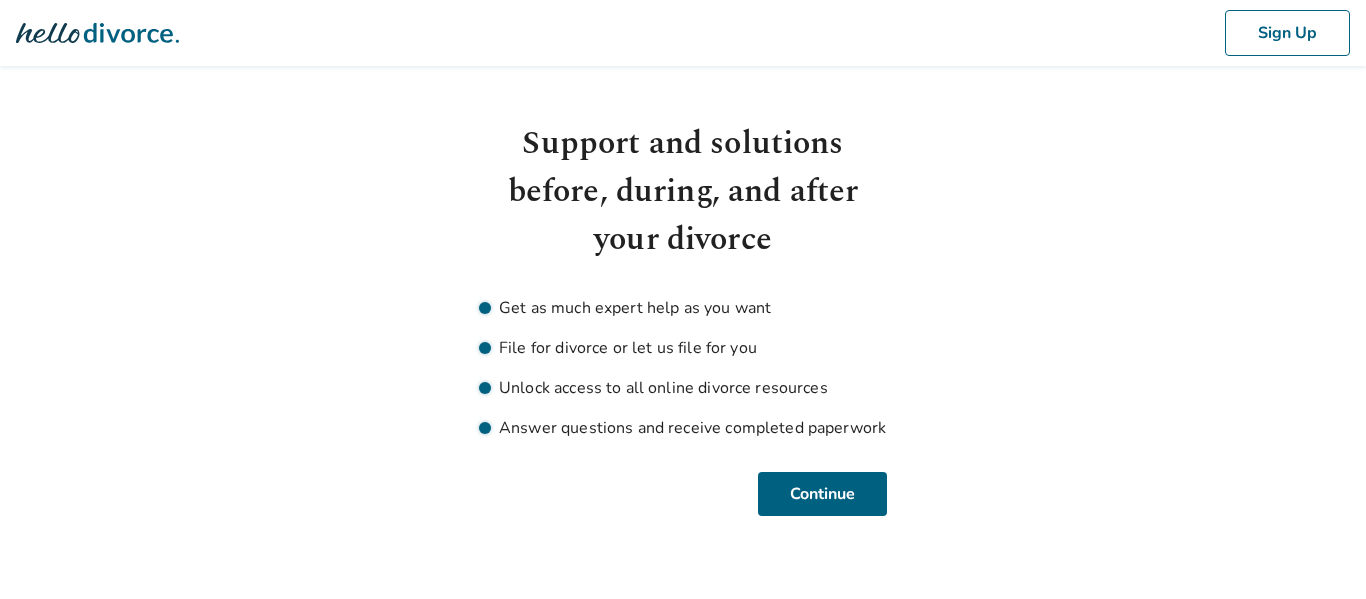 scroll, scrollTop: 0, scrollLeft: 0, axis: both 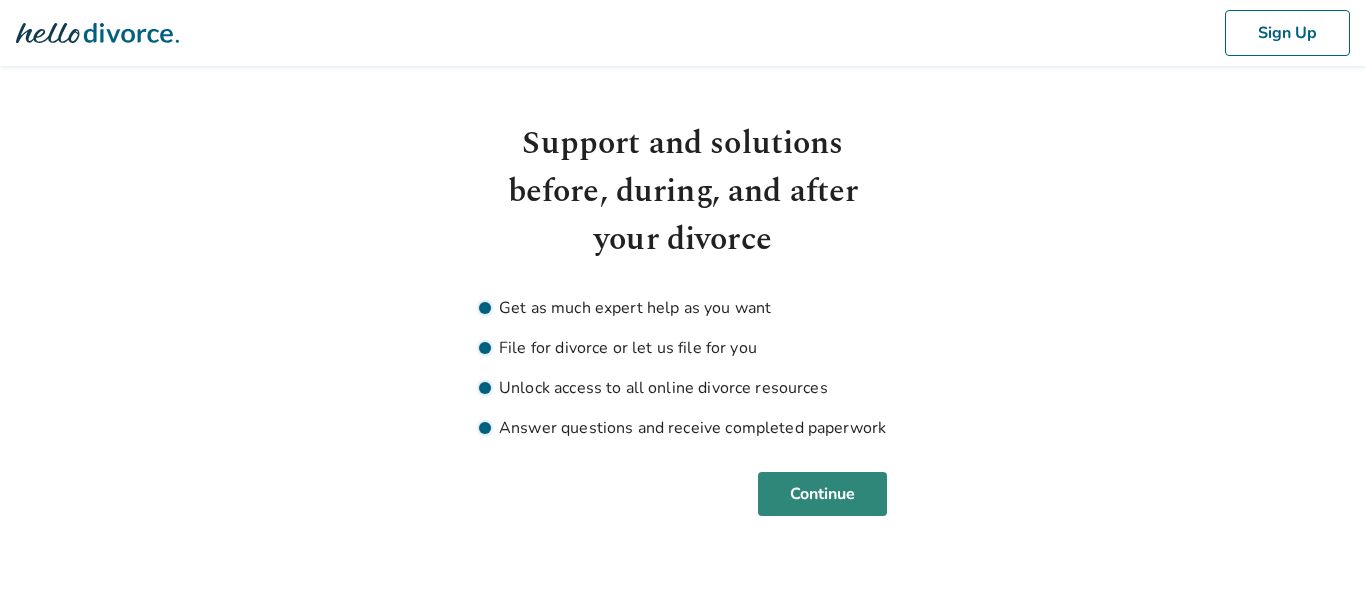 click on "Continue" at bounding box center [822, 494] 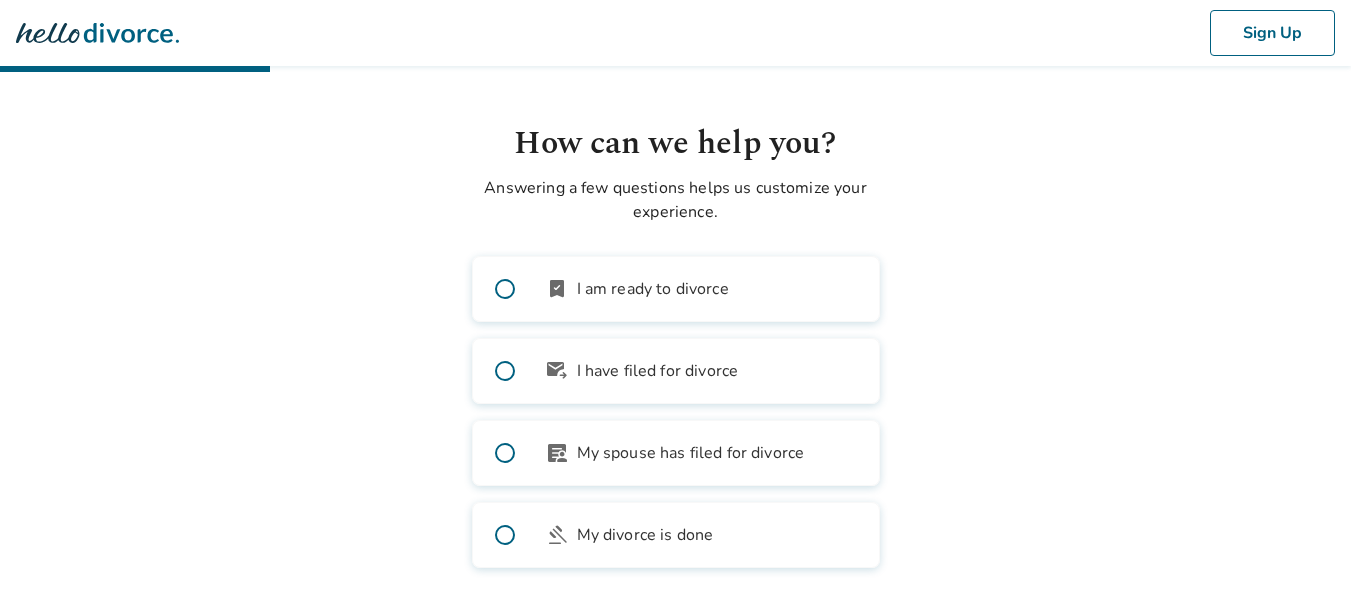 scroll, scrollTop: 93, scrollLeft: 0, axis: vertical 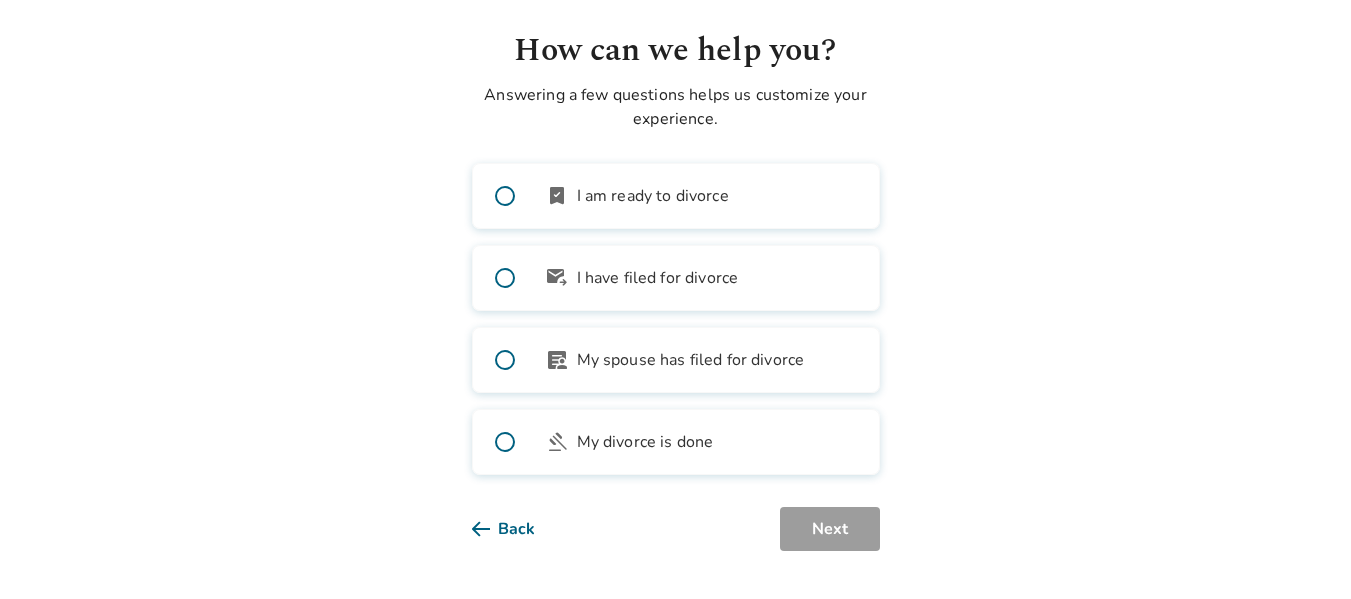 click at bounding box center [505, 196] 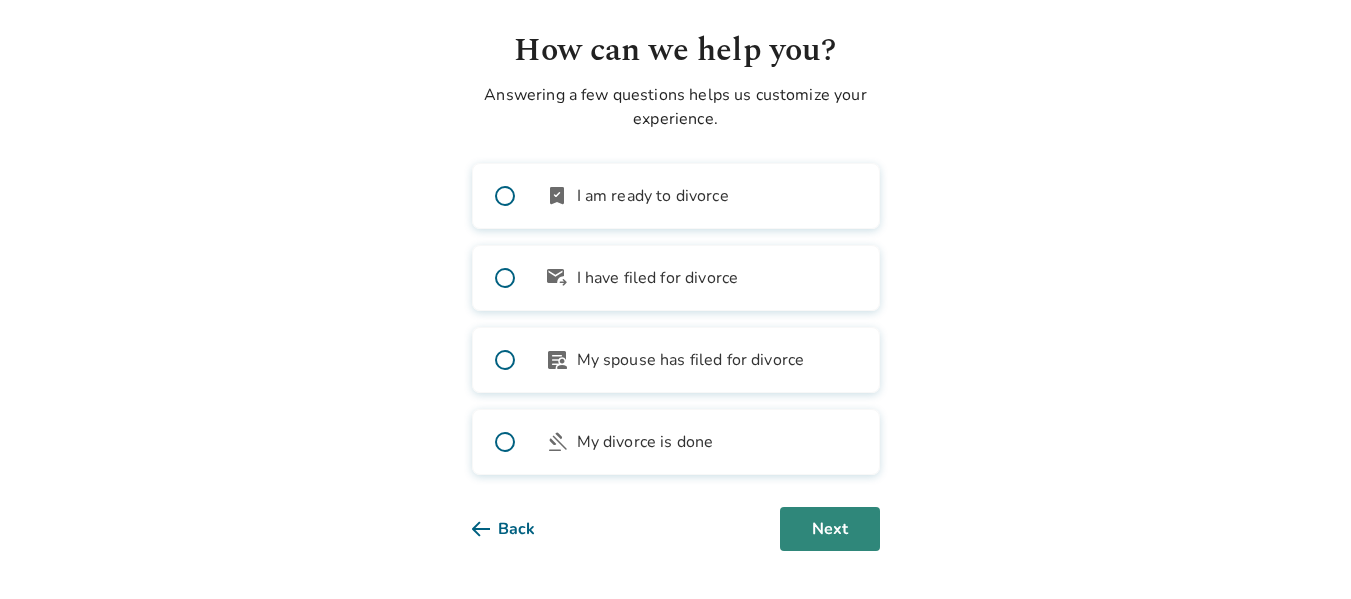 click on "Next" at bounding box center [830, 529] 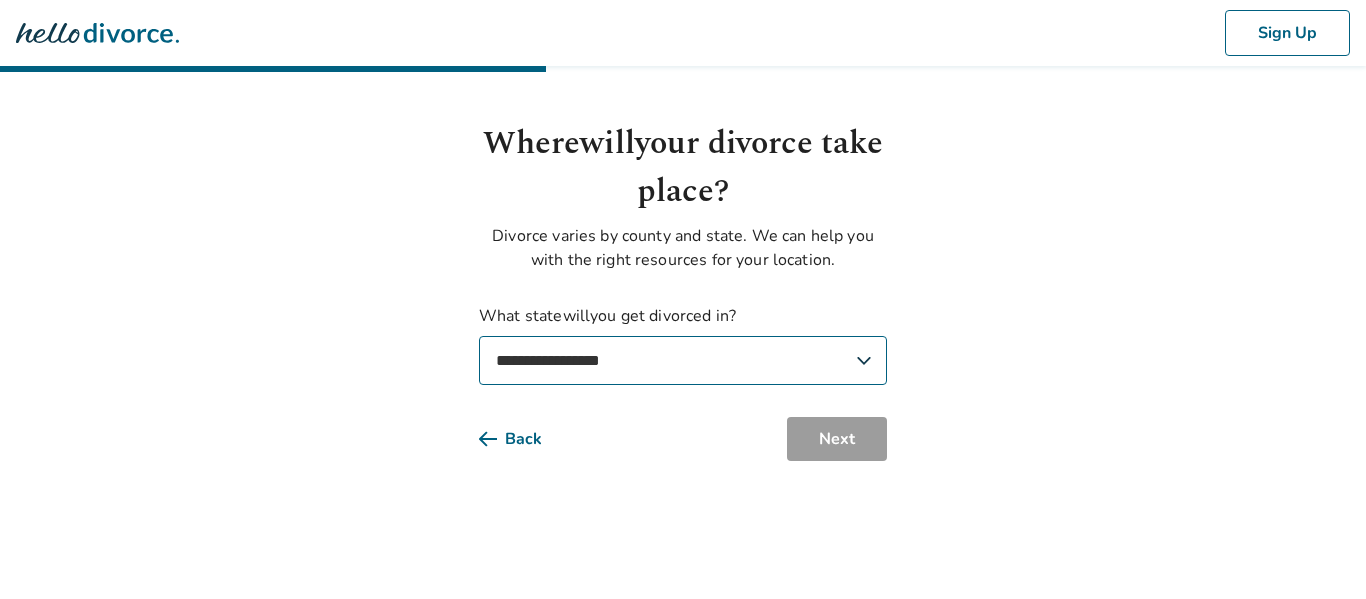 click on "**********" at bounding box center [683, 360] 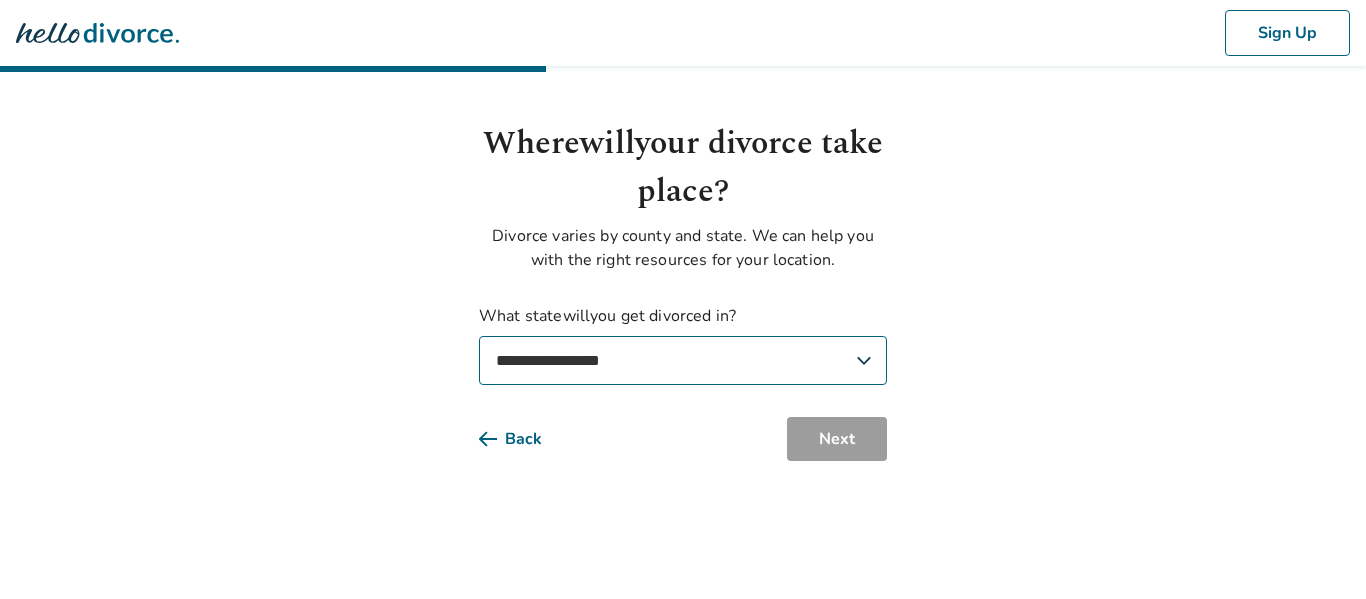 select on "**" 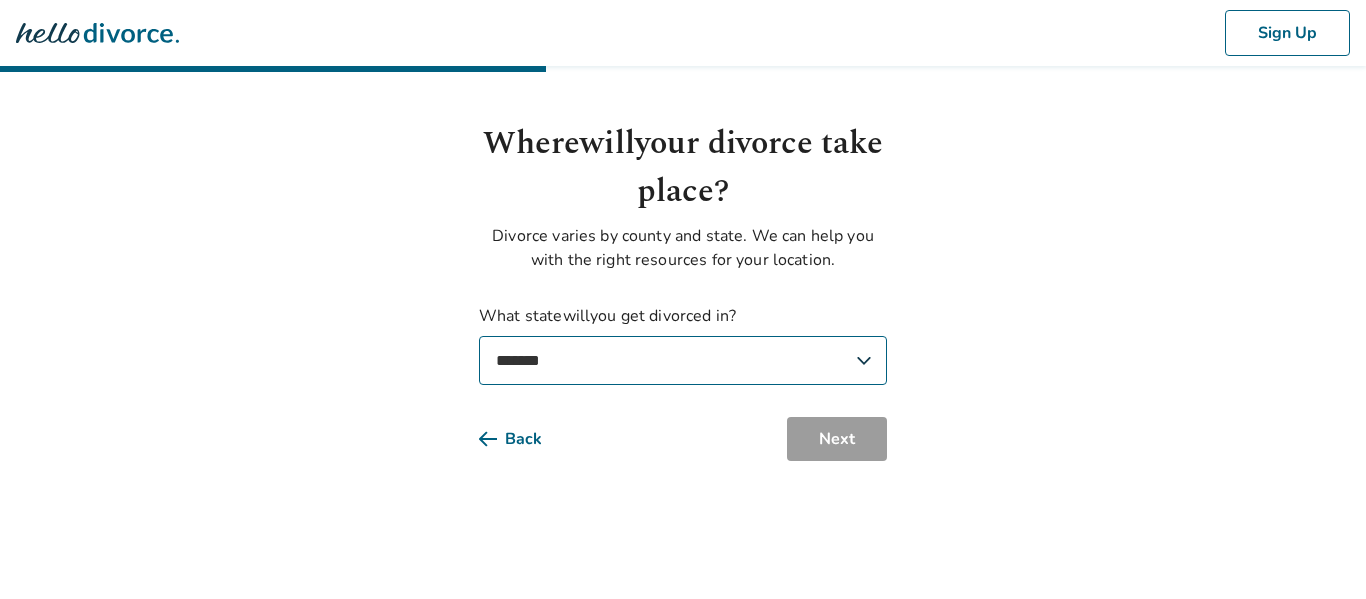 click on "**********" at bounding box center [683, 360] 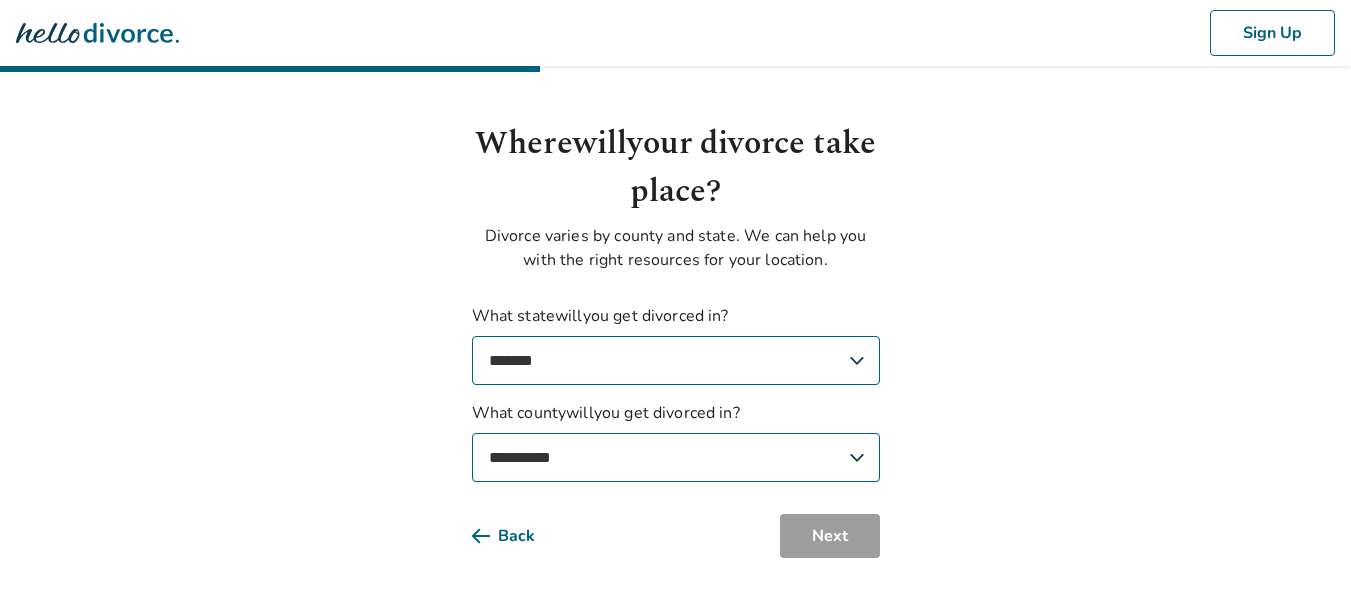 click on "**********" at bounding box center [676, 457] 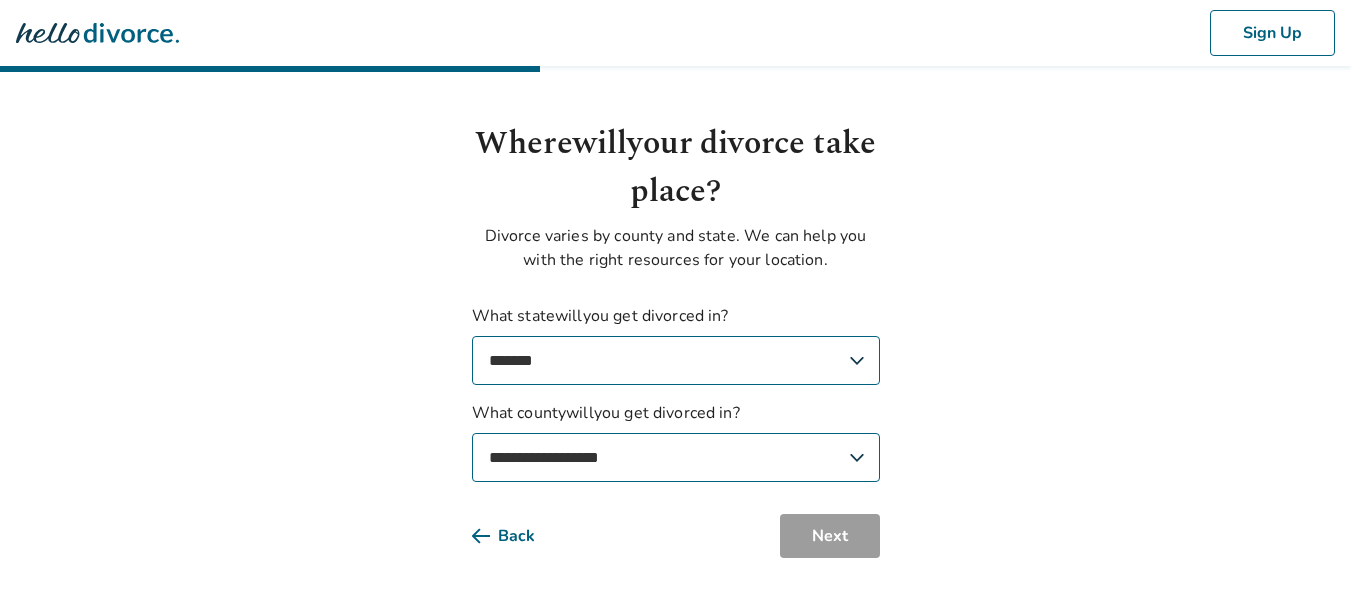 select on "*****" 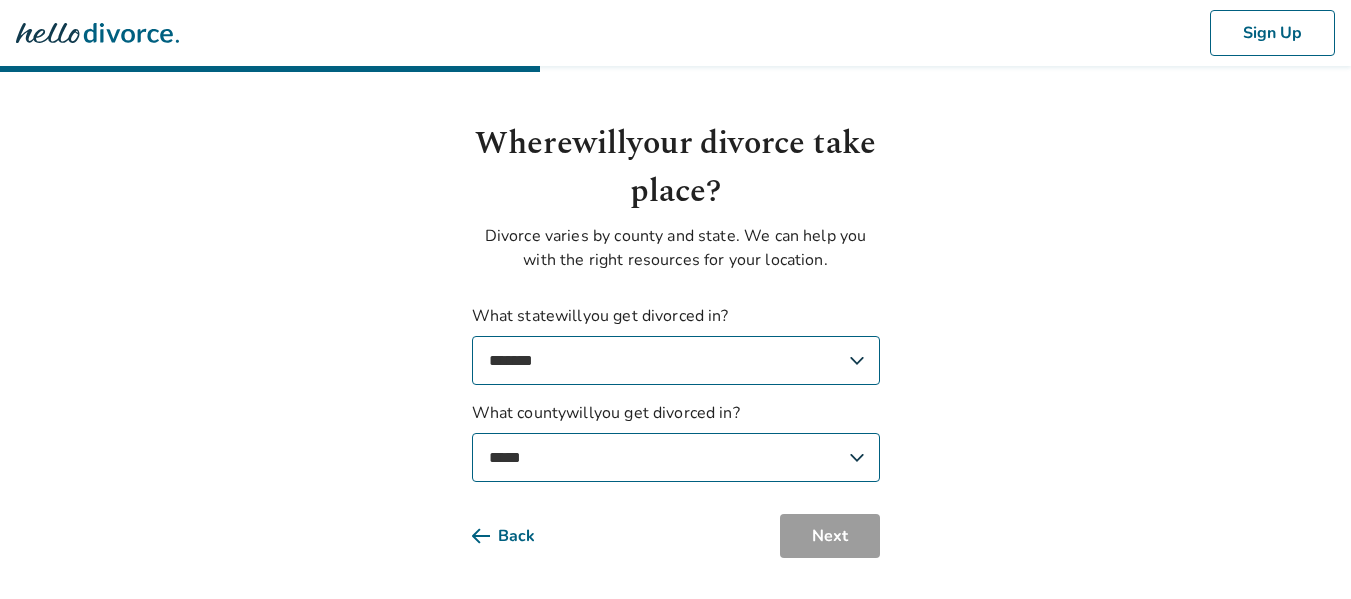 click on "**********" at bounding box center (676, 457) 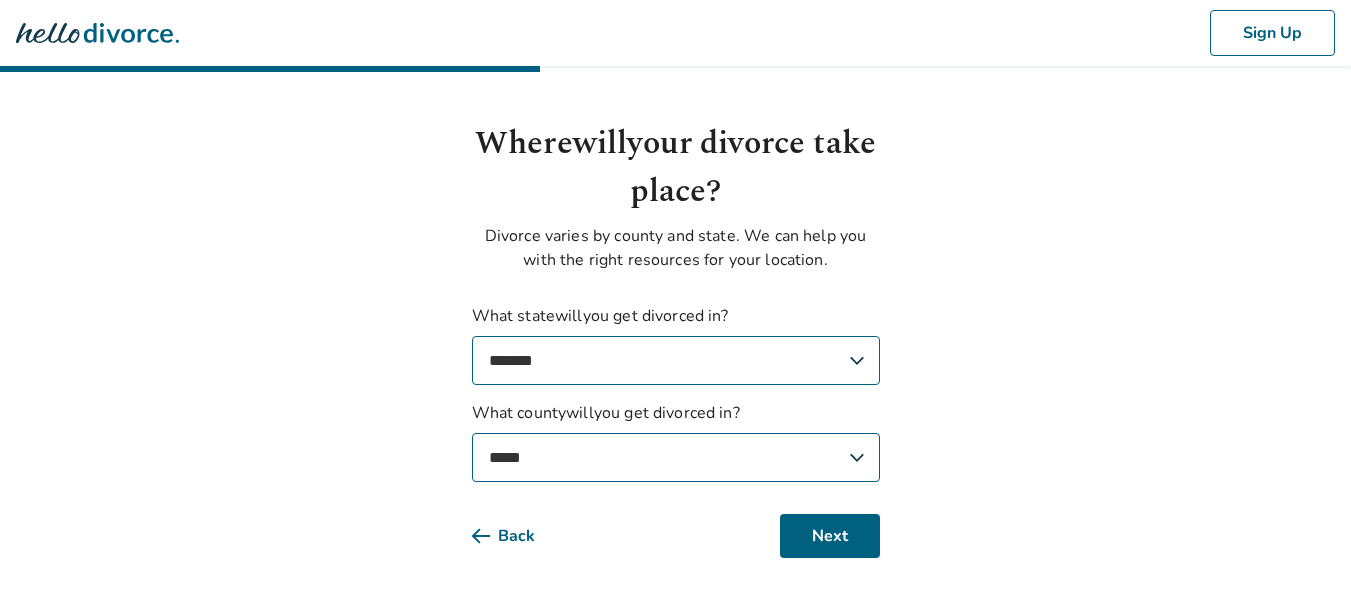 click on "**********" at bounding box center [675, 303] 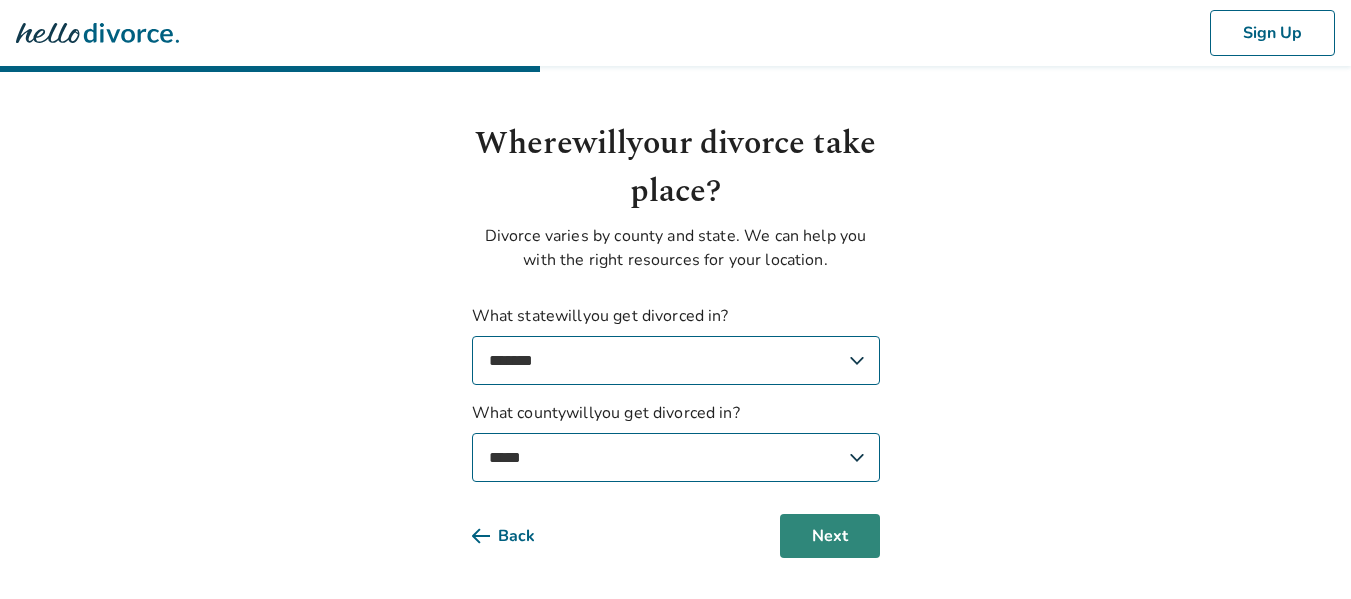 click on "Next" at bounding box center [830, 536] 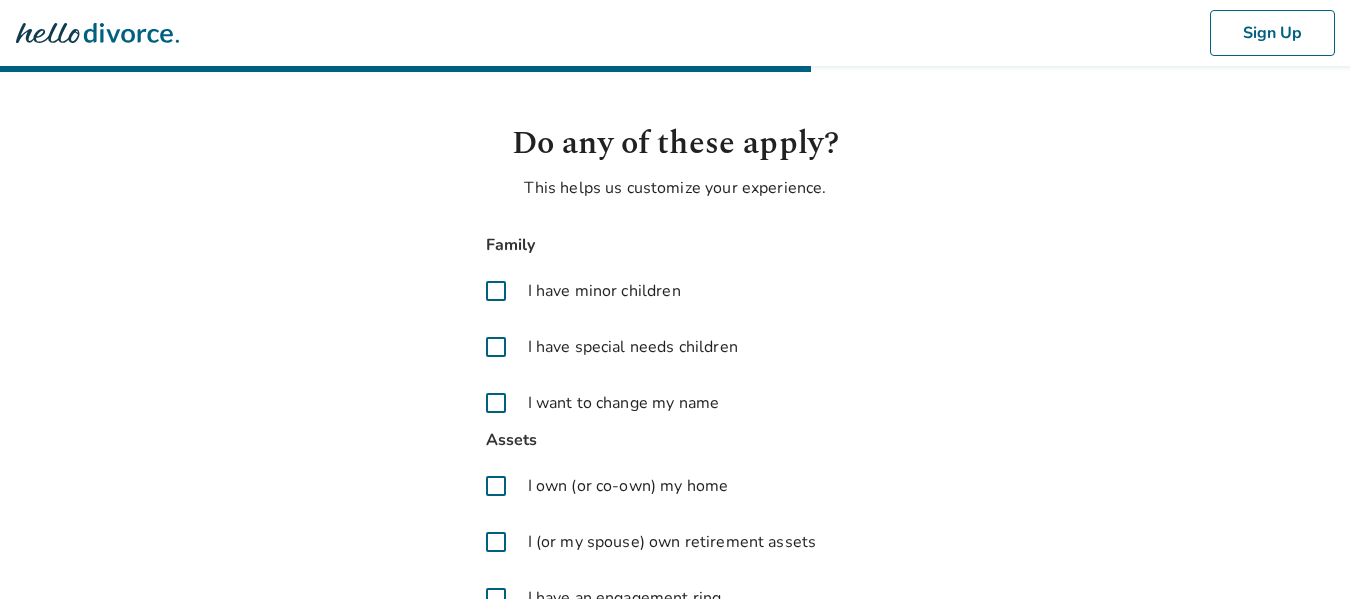 scroll, scrollTop: 147, scrollLeft: 0, axis: vertical 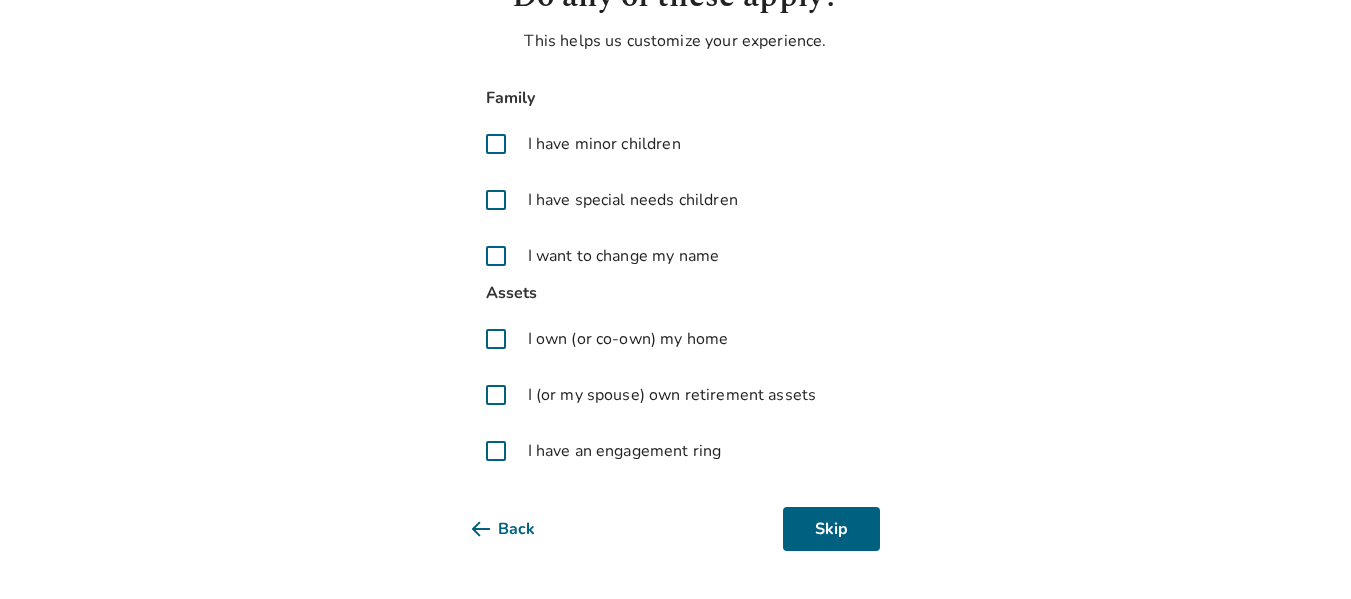 click on "I have minor children" at bounding box center (604, 144) 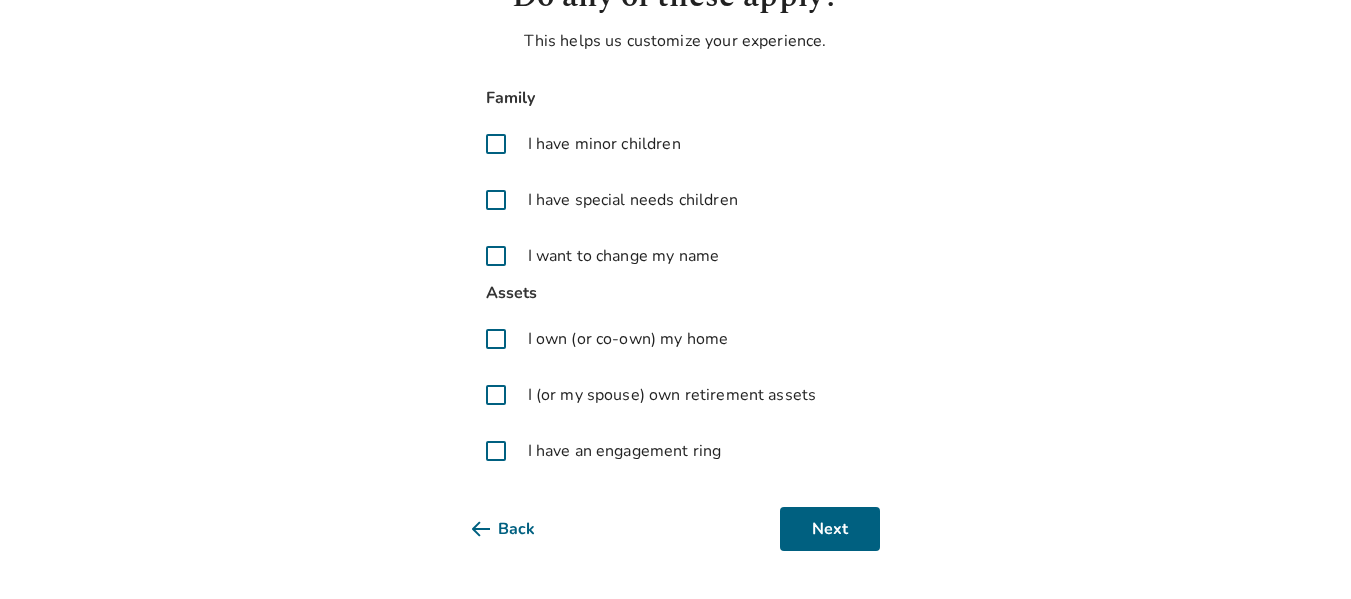 click on "I (or my spouse) own retirement assets" at bounding box center [672, 395] 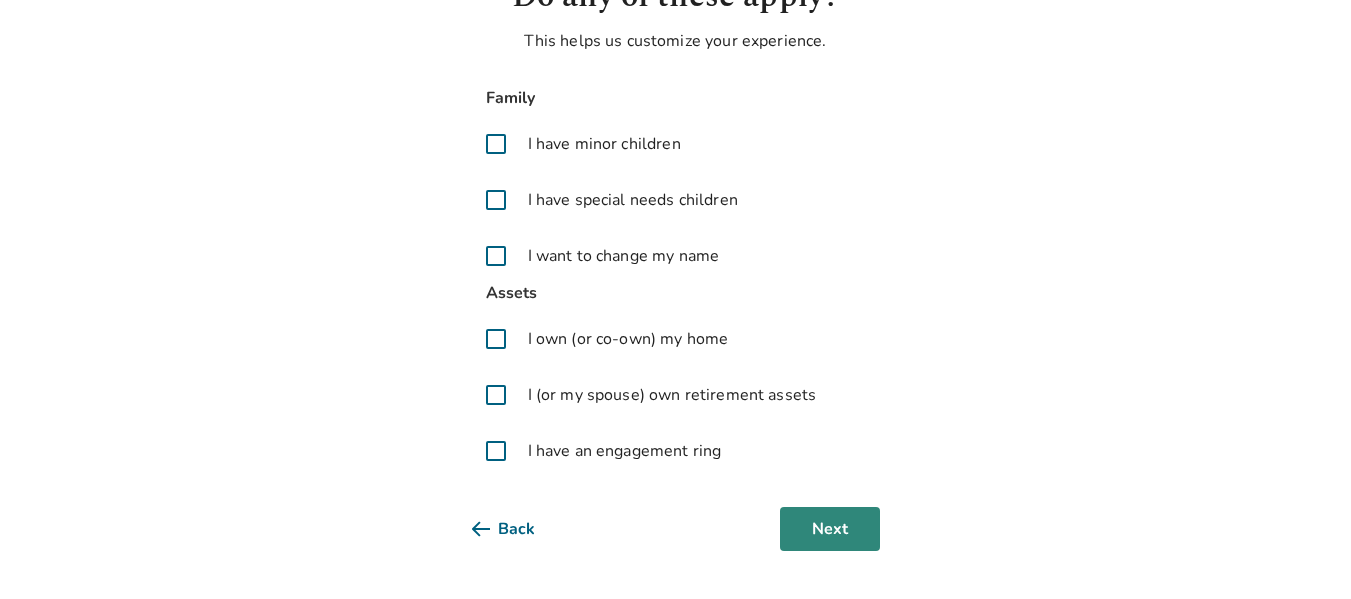 click on "Next" at bounding box center (830, 529) 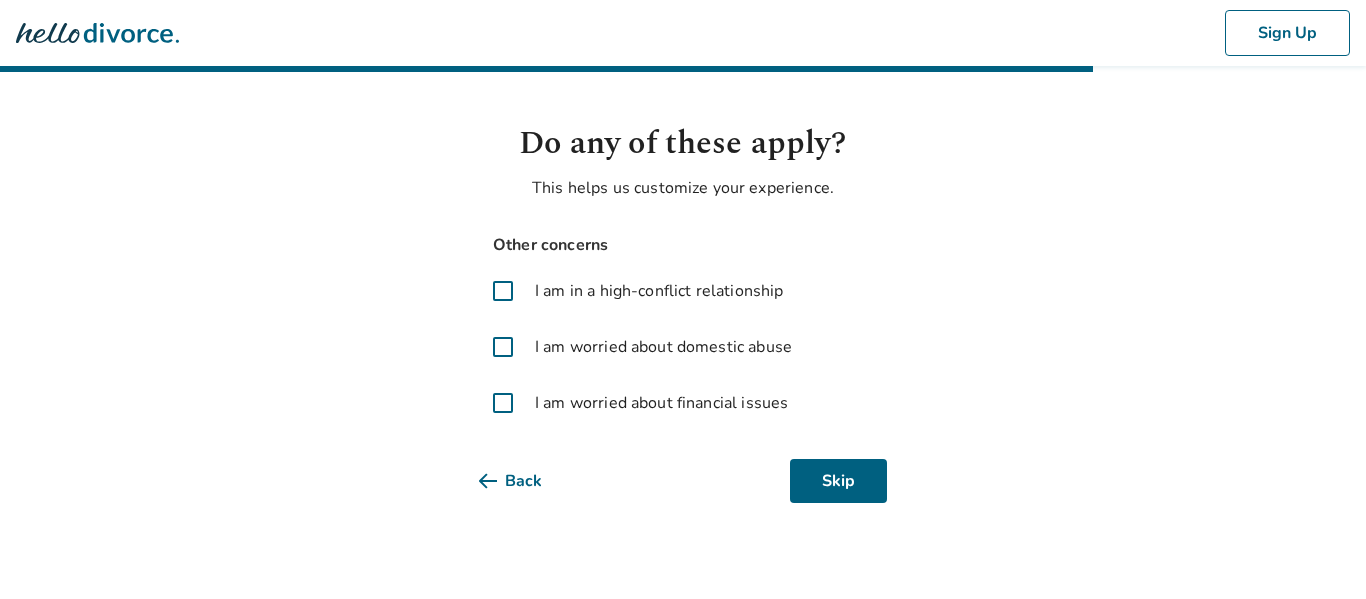 click on "I am in a high-conflict relationship" at bounding box center [683, 291] 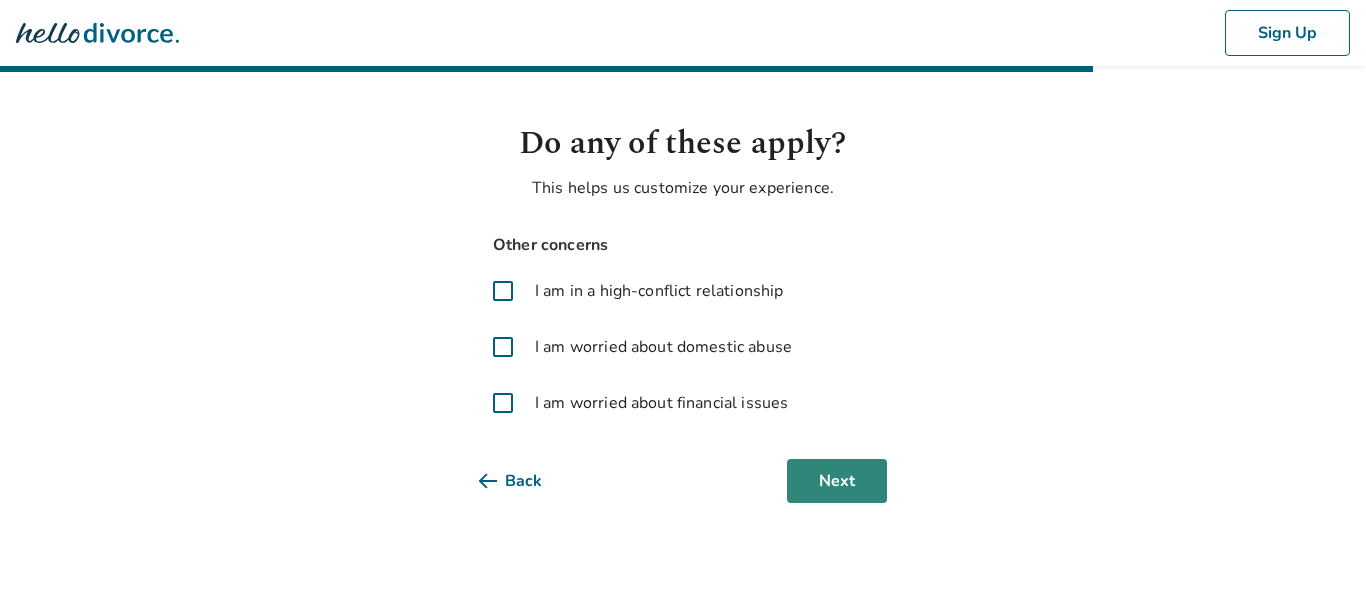 click on "Next" at bounding box center [837, 481] 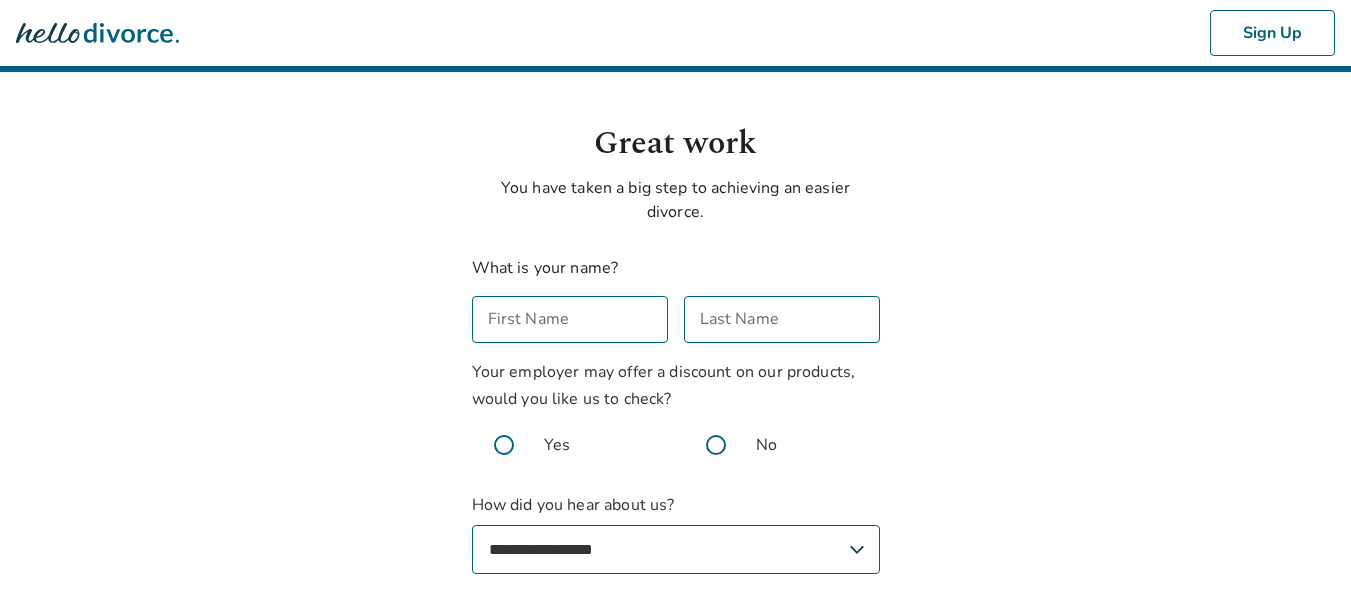 click on "First Name" at bounding box center (570, 319) 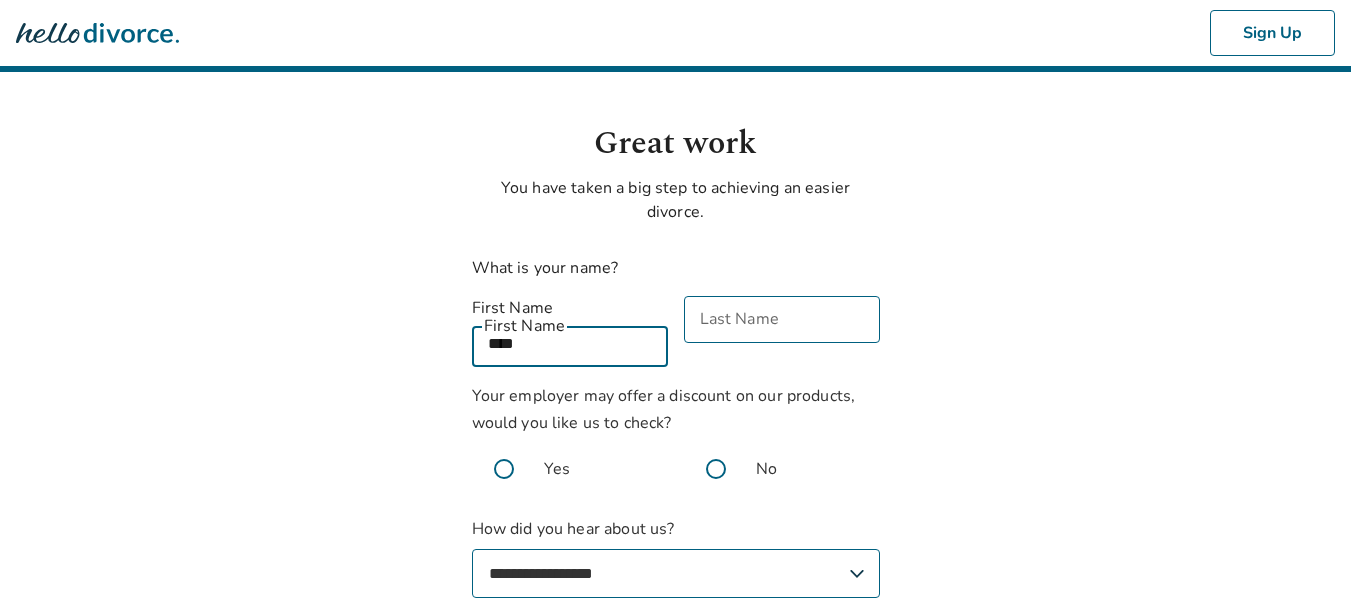 type on "****" 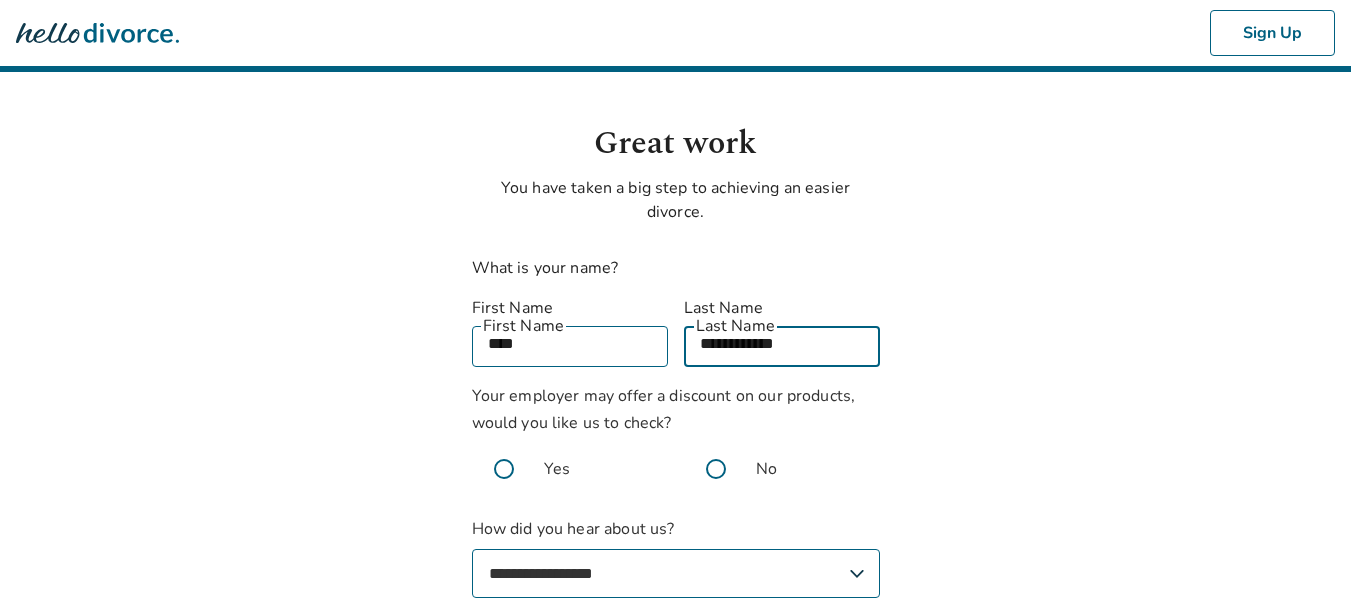 scroll, scrollTop: 179, scrollLeft: 0, axis: vertical 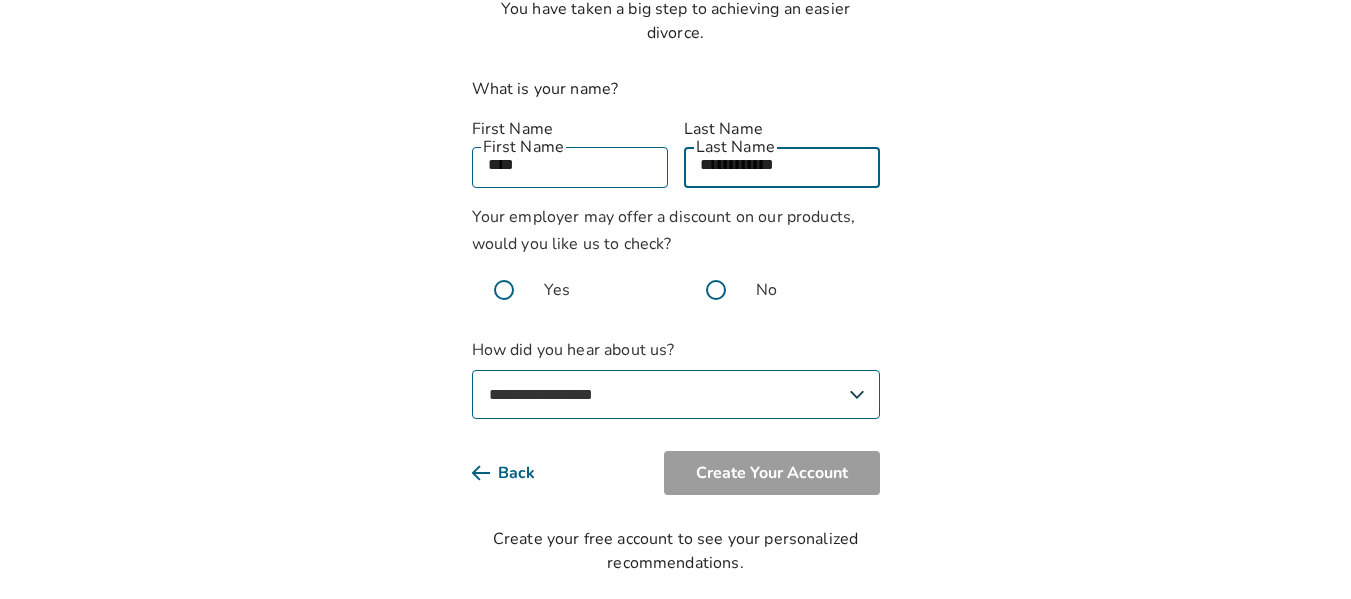 type on "**********" 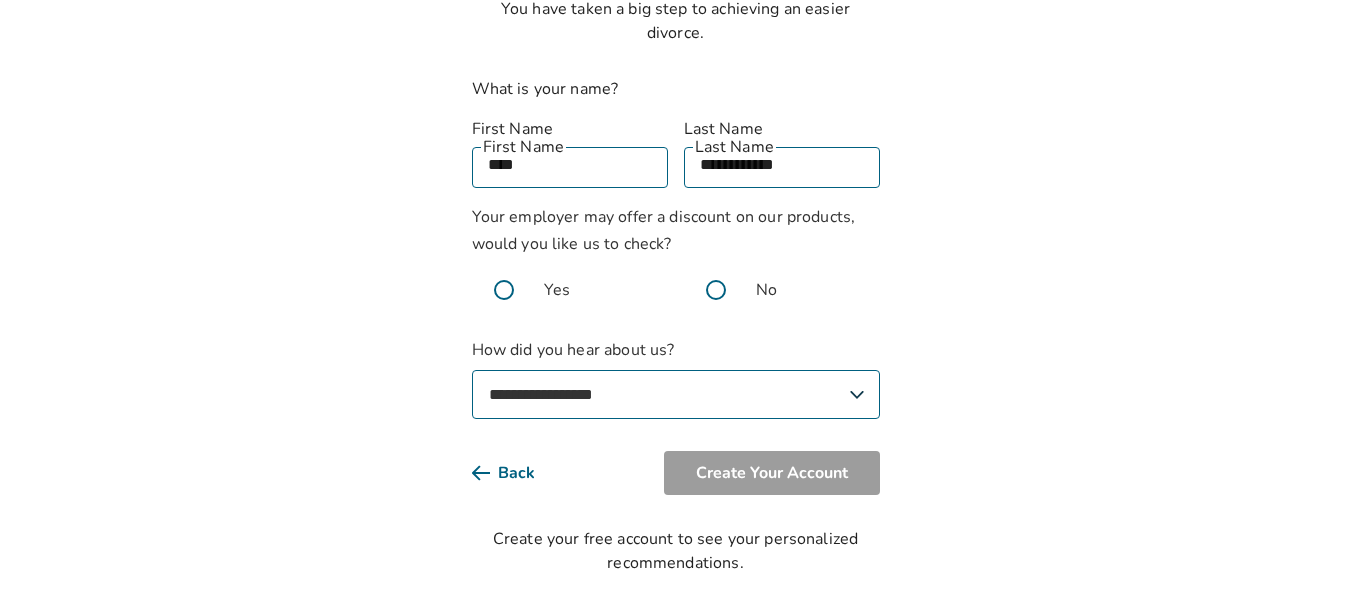 click at bounding box center (504, 290) 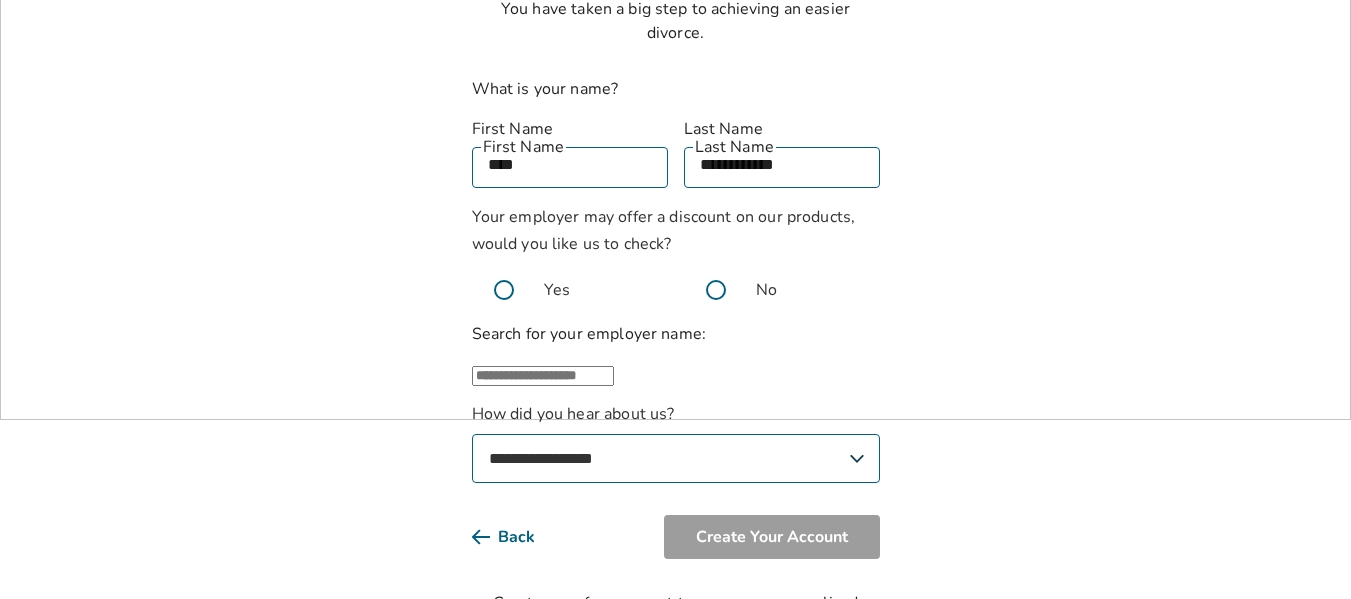 click at bounding box center (543, 376) 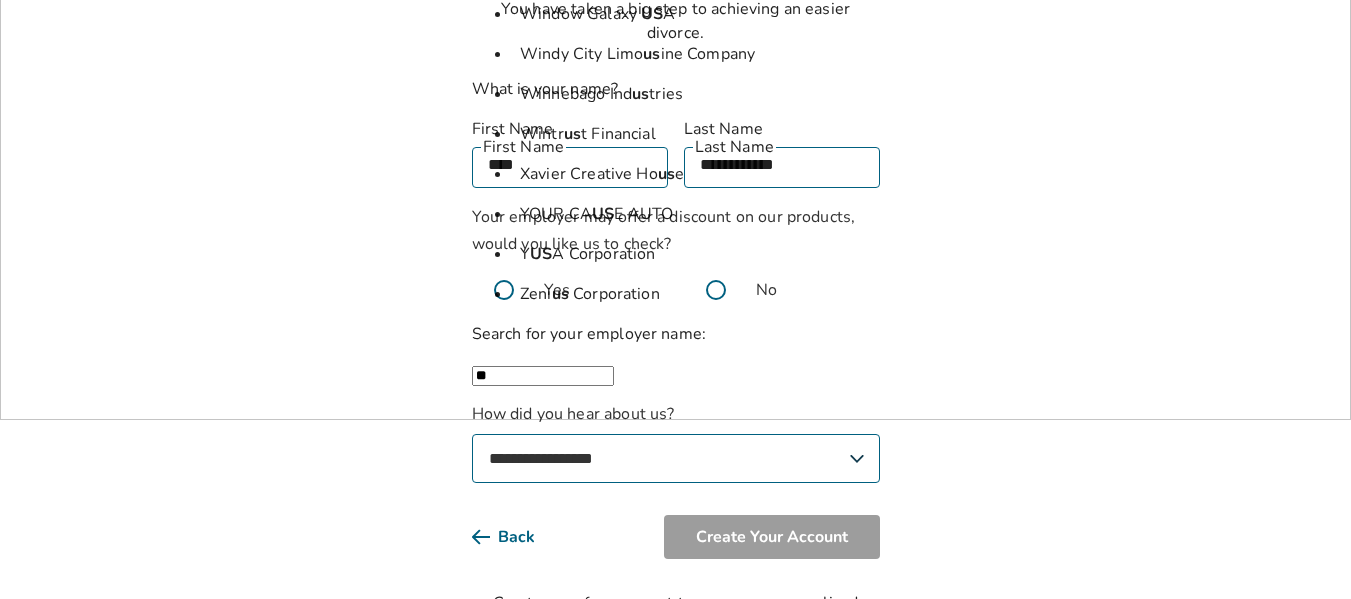 type on "*" 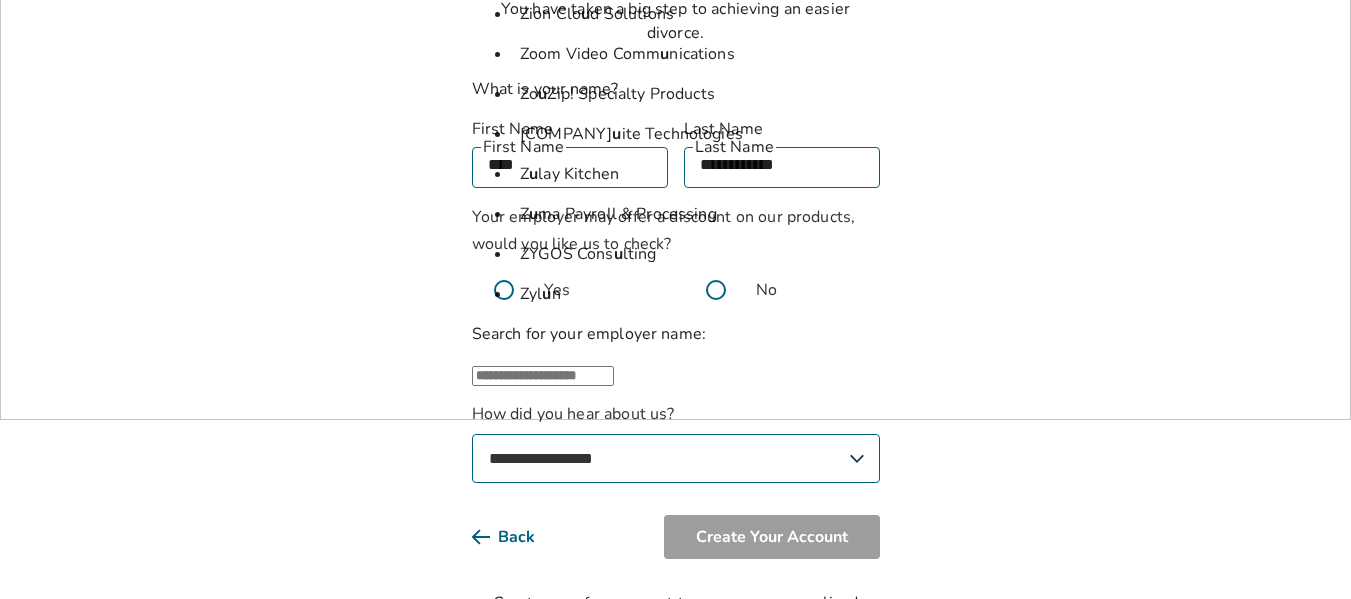 type on "*" 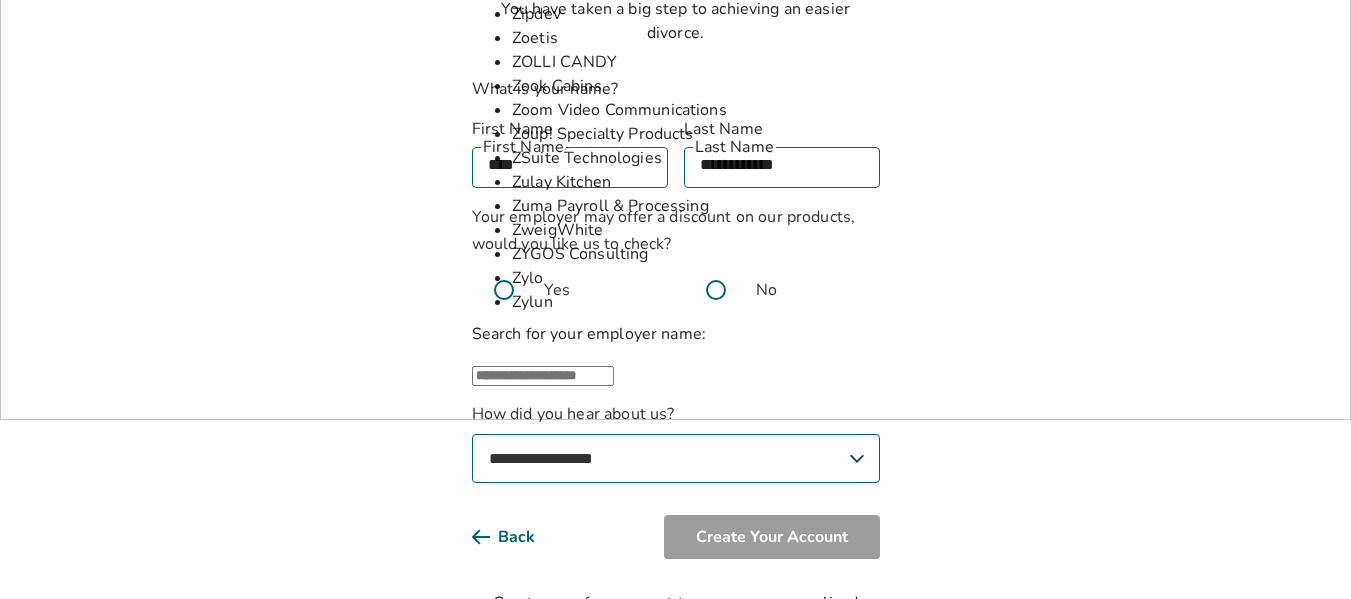 click at bounding box center (543, 376) 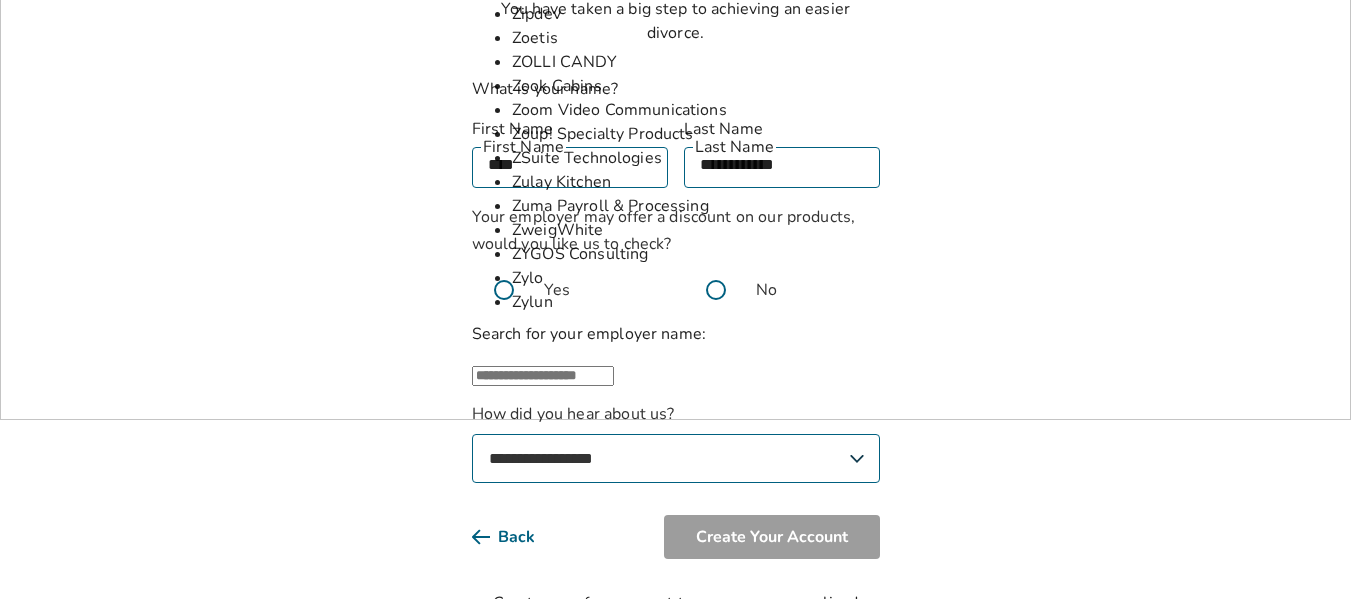 click at bounding box center (543, 376) 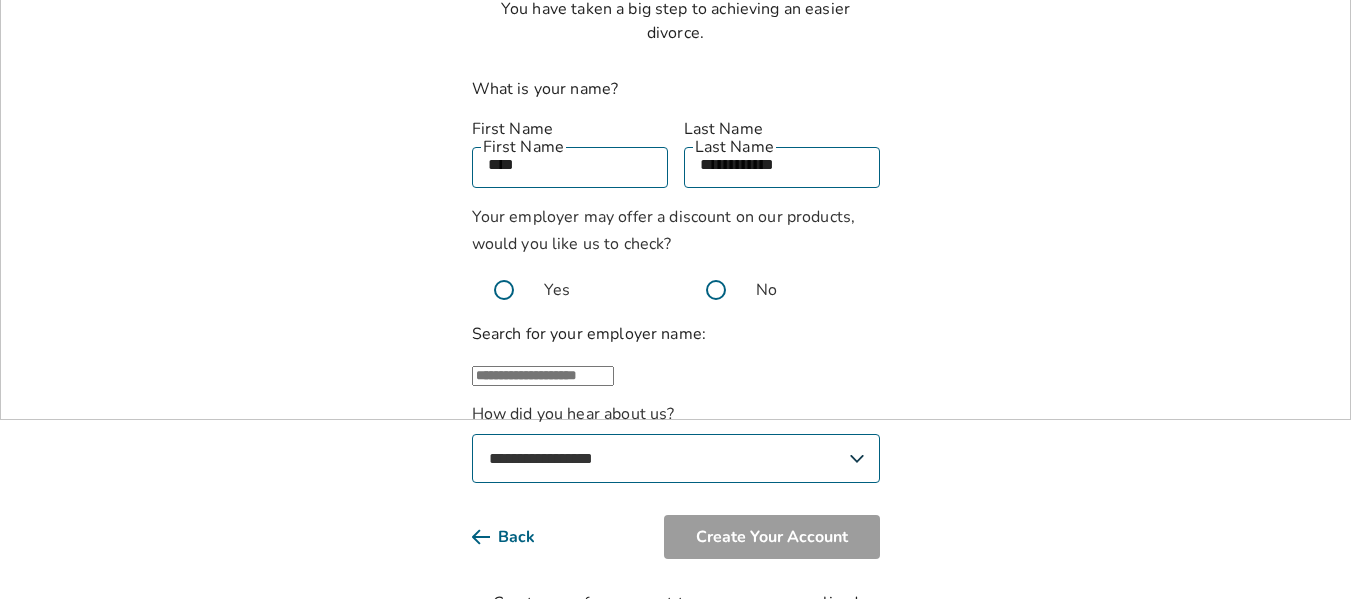 click at bounding box center [543, 376] 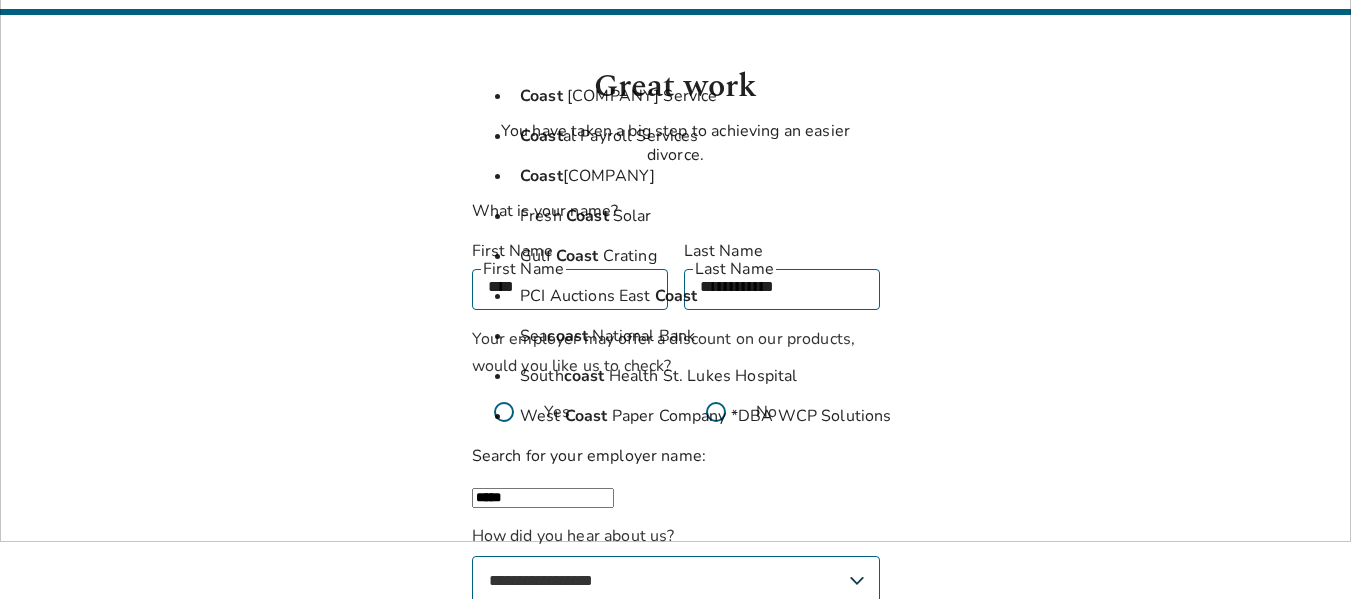 scroll, scrollTop: 54, scrollLeft: 0, axis: vertical 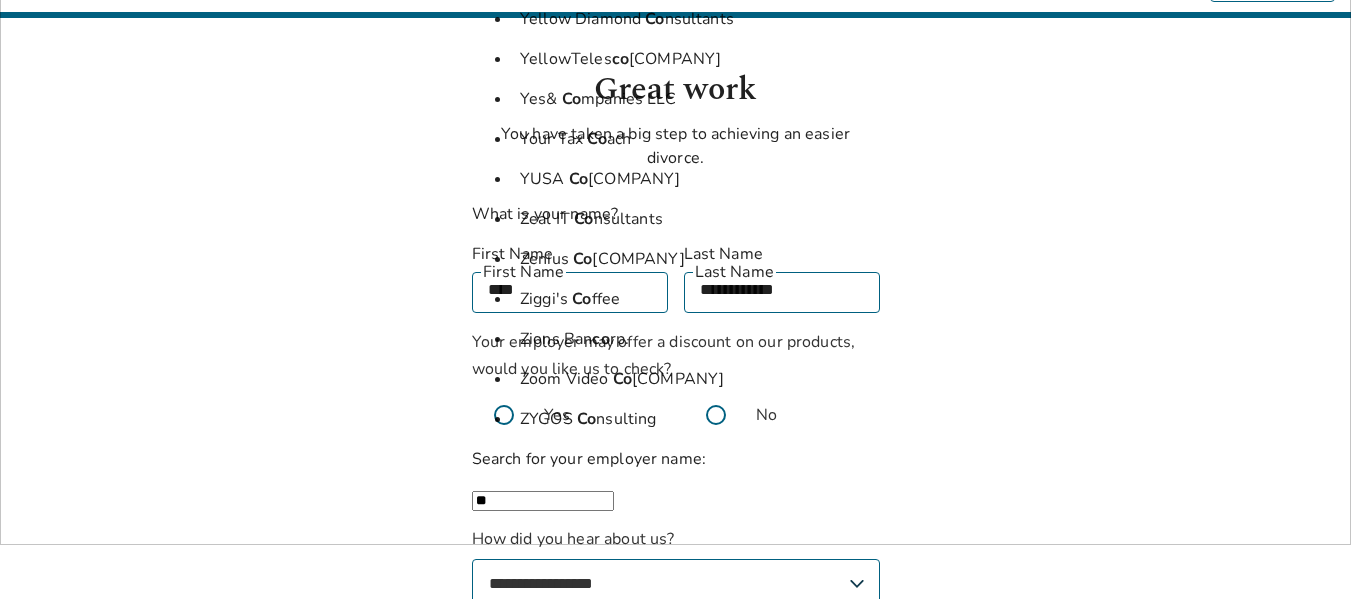 type on "*" 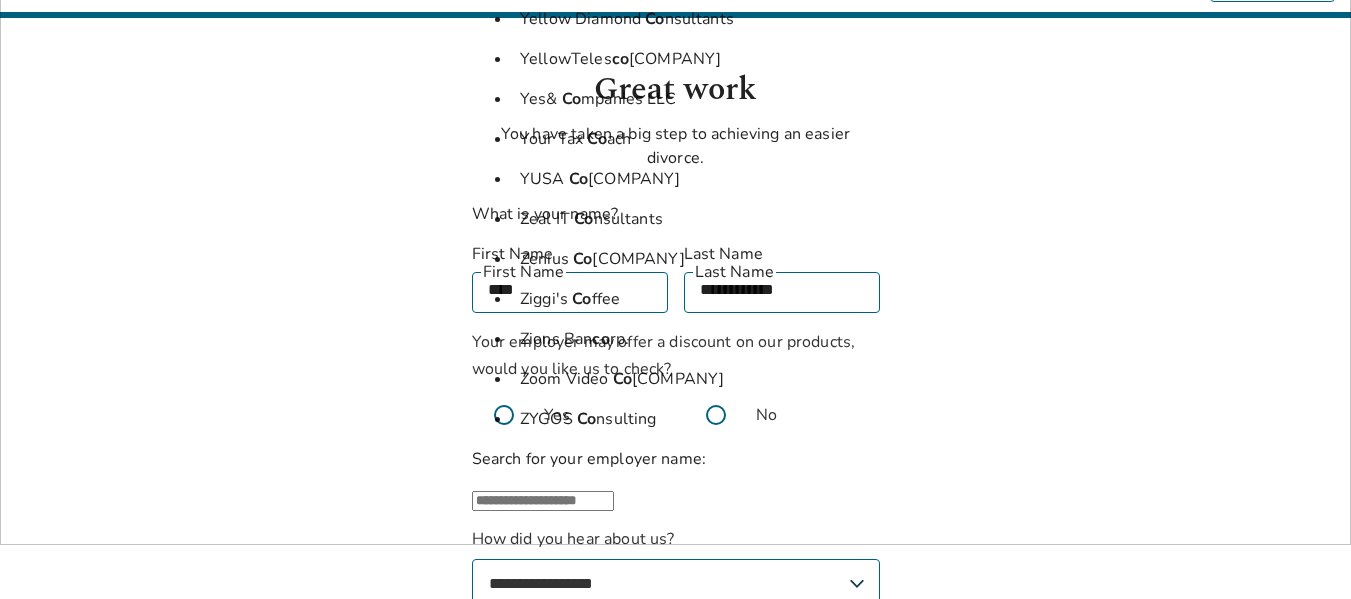 click on "Sign Up Great work You have taken a big step to achieving an easier divorce. What is your name? First Name [FIRST] First Name Last Name [LAST] Last Name Your employer may offer a discount on our products, would you like us to check? Yes No Search for your employer name: ​ 180    Co ntractors 1836 Total    Co mmerce 1st Choice    Co nstruction Management 3 Reasons    Co nsulting 3M    Co mpany 49er    Co mmunications 540. co A Finer Touch    Co nstruction A1 Door    Co mpany Aalis Management    Co nsulting ABCD &    Co mpany ABM Industries In co rporated AC Disaster    Co nsulting Access Marketing    Co mpany Ac co rian Ac co untfully Ac co unting Seed ACE    Co nsulting Company Acker Bradbury    Co nstruction ACME Group Holding    Co mpany ACS    Co nsultancy Services ACTION Termite & Pest    Co ntrol Active and    Co nnected Family Therapy Ad co mm MDU Adjective &    Co . Advanced Roofing &    Co nstruction Advanced Roofing Systems &    Co nstruction ADVOCATE - Residential    Co co" at bounding box center (675, 355) 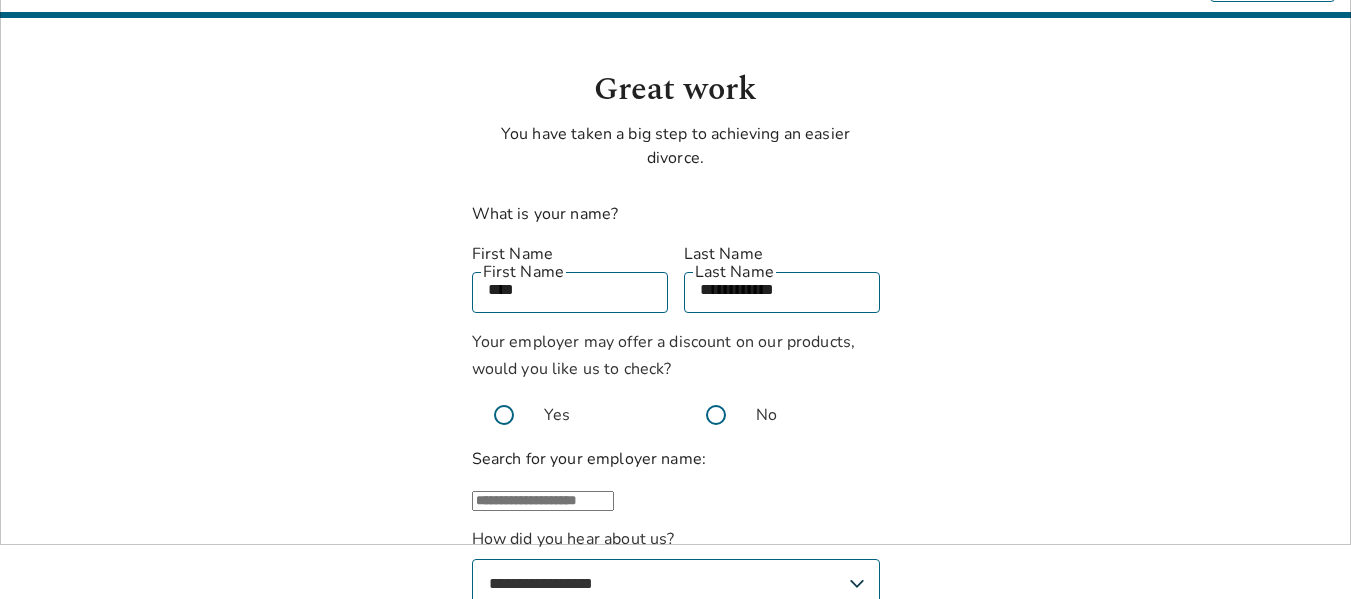 click at bounding box center [543, 501] 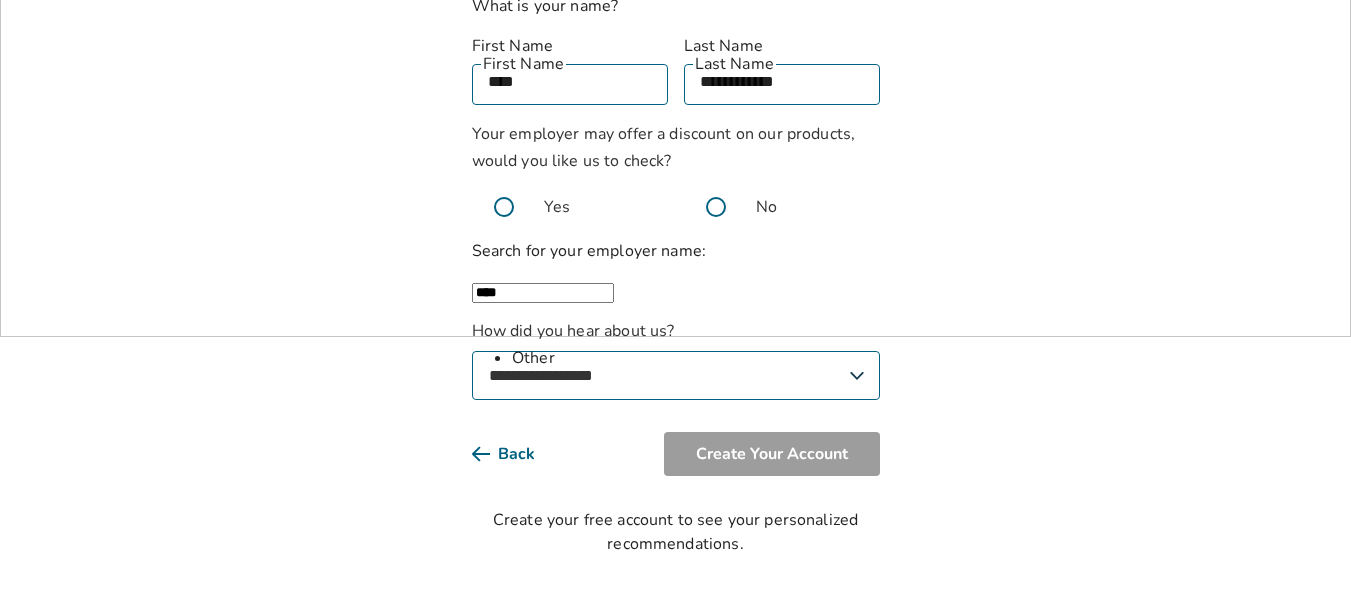 scroll, scrollTop: 263, scrollLeft: 0, axis: vertical 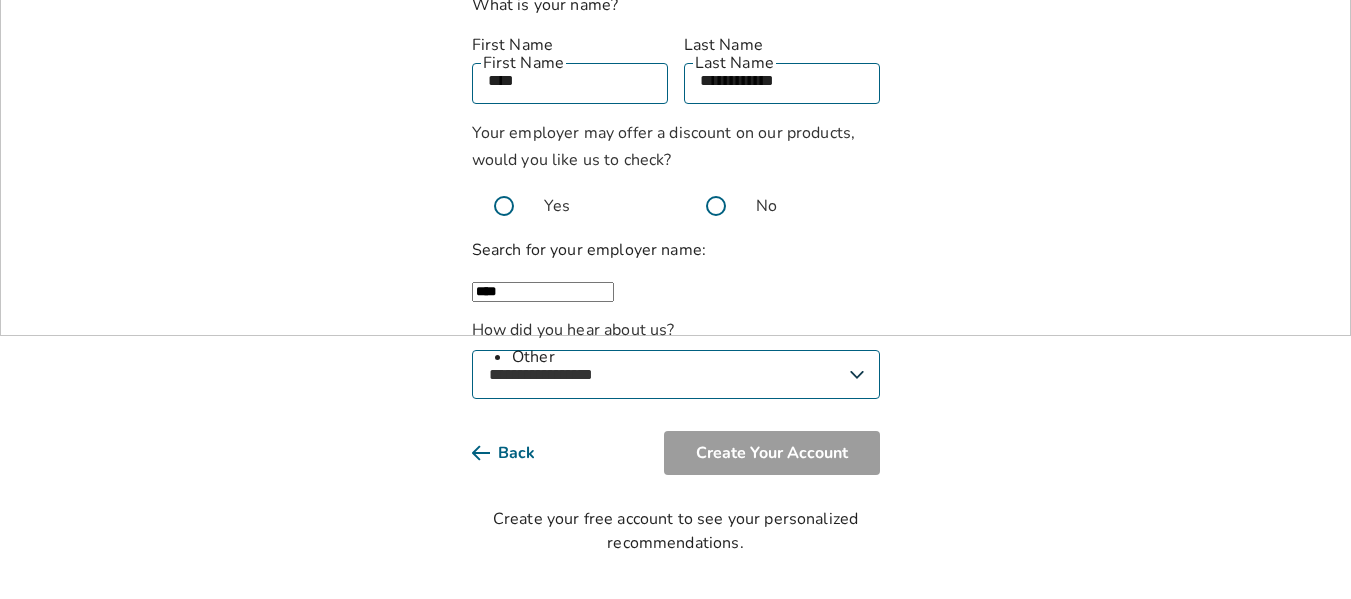 type on "****" 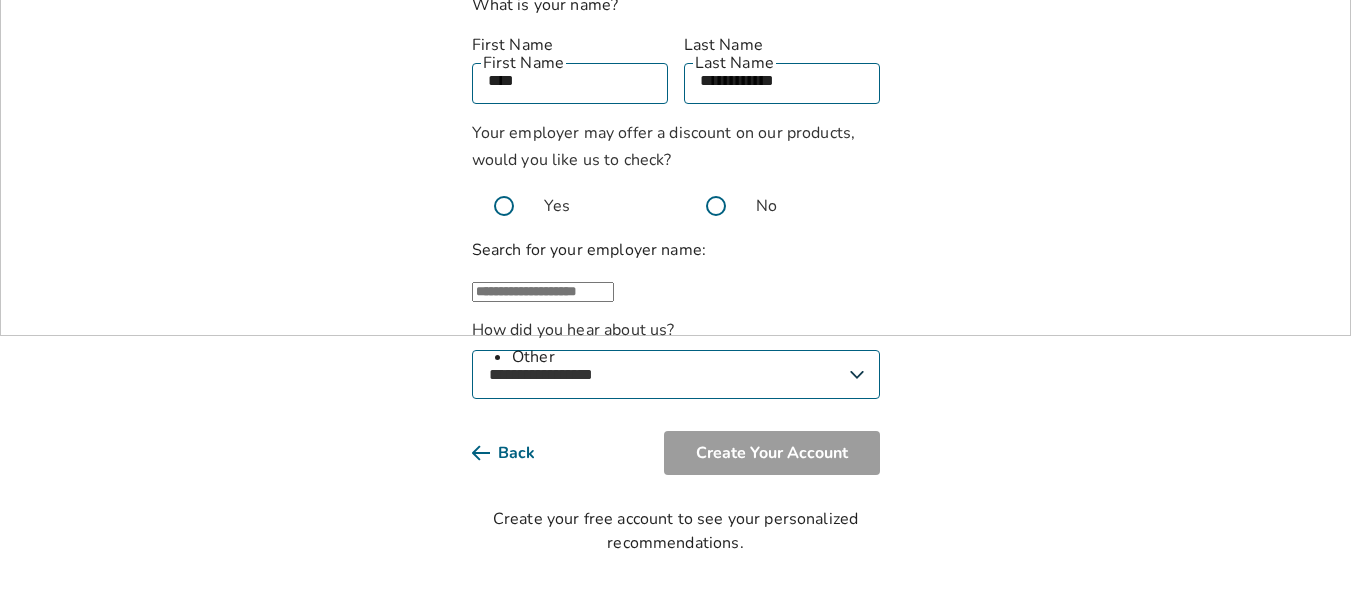 click on "Great work You have taken a big step to achieving an easier divorce. What is your name? First Name [FIRST] First Name Last Name [LAST] Last Name Your employer may offer a discount on our products, would you like us to check? Yes No Search for your employer name: ​ Other How did you hear about us? [SOURCE] [SOURCE] [SOURCE] [SOURCE] [SOURCE] [SOURCE] [SOURCE] [SOURCE] Back Create Your Account Create your free account to see your personalized recommendations." at bounding box center [676, 206] 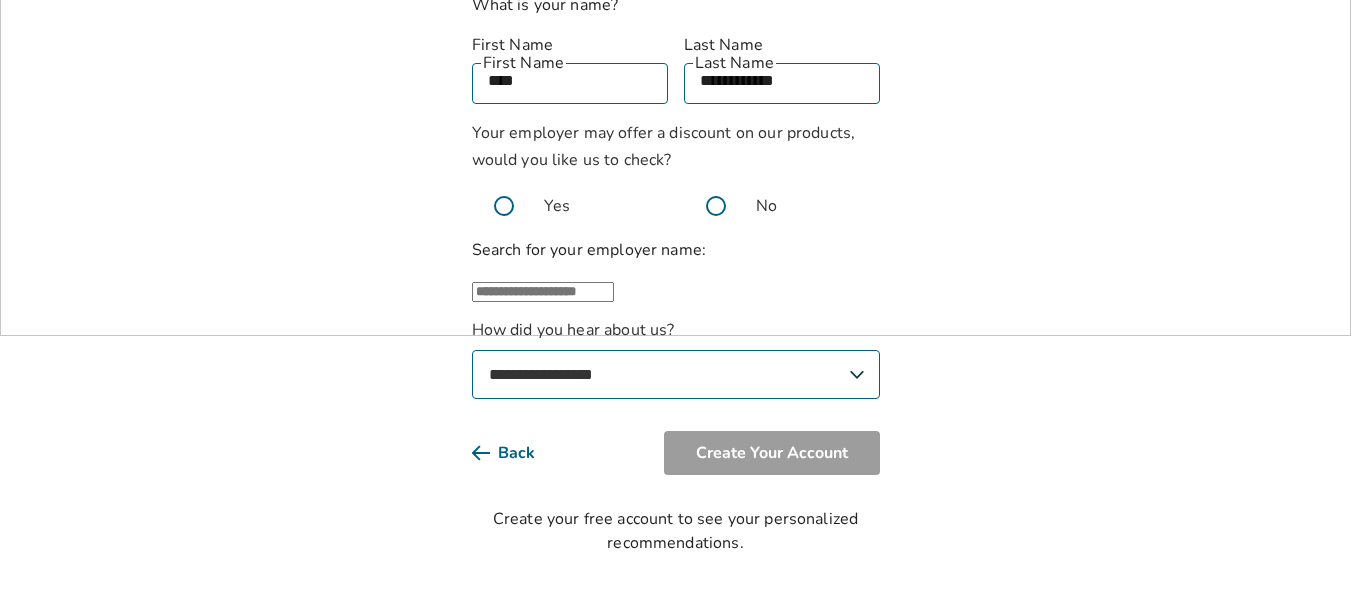 click at bounding box center [543, 292] 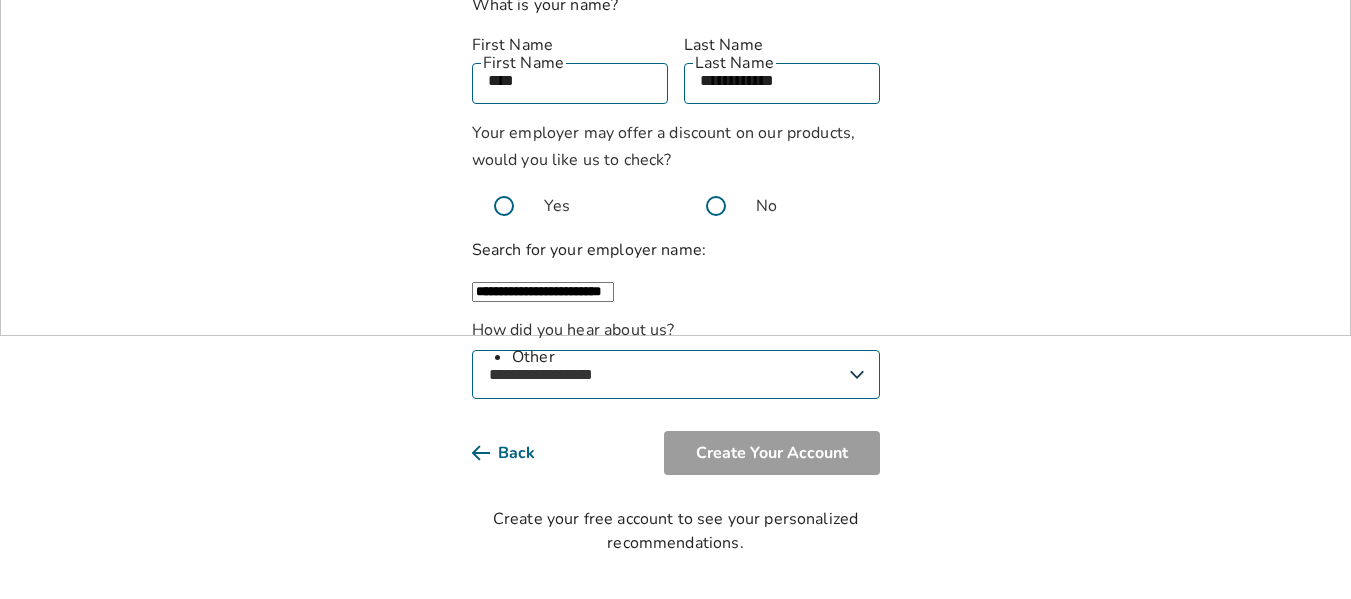 type on "**********" 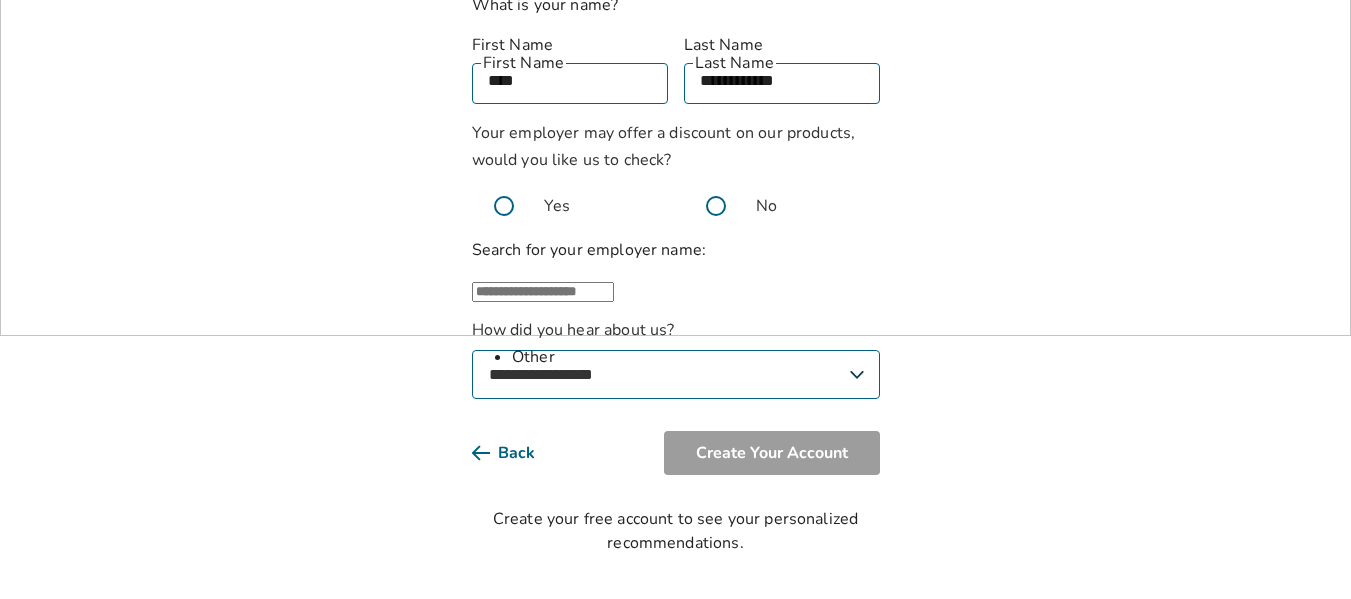 click on "Sign Up Great work You have taken a big step to achieving an easier divorce. What is your name? First Name [FIRST] First Name Last Name [LAST] Last Name Your employer may offer a discount on our products, would you like us to check? Yes No Search for your employer name: ​ Other How did you hear about us? [SOURCE] [SOURCE] [SOURCE] [SOURCE] [SOURCE] [SOURCE] [SOURCE] [SOURCE] Back Create Your Account Create your free account to see your personalized recommendations." at bounding box center [675, 146] 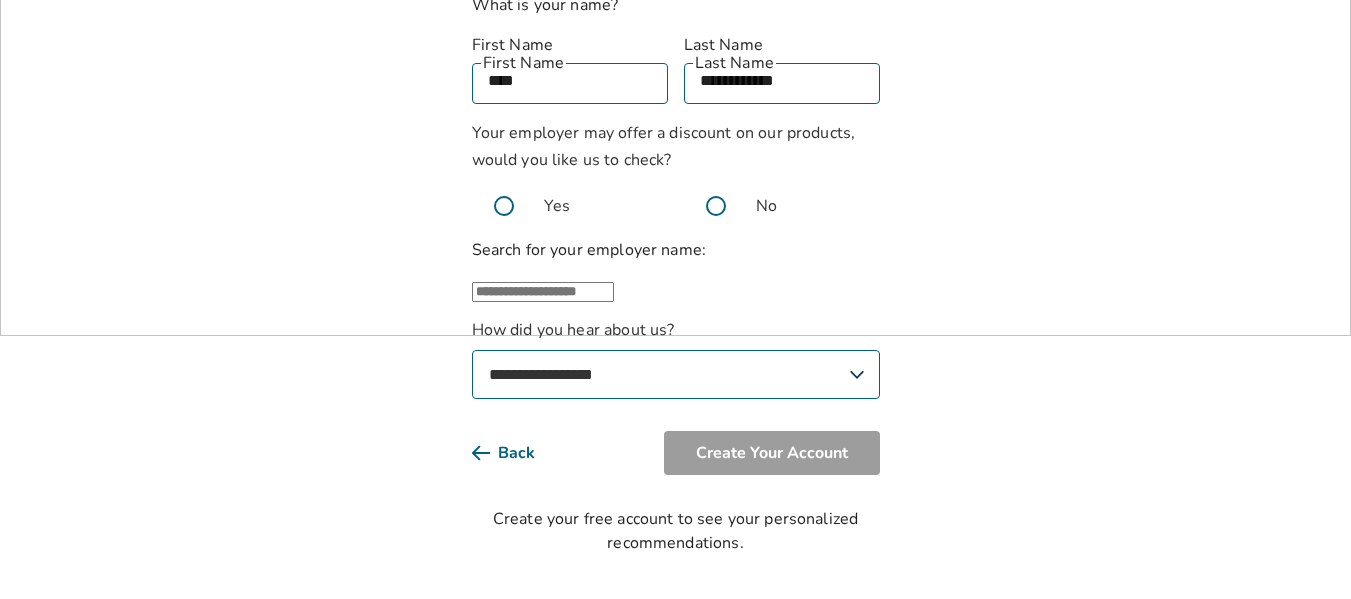 click at bounding box center (716, 206) 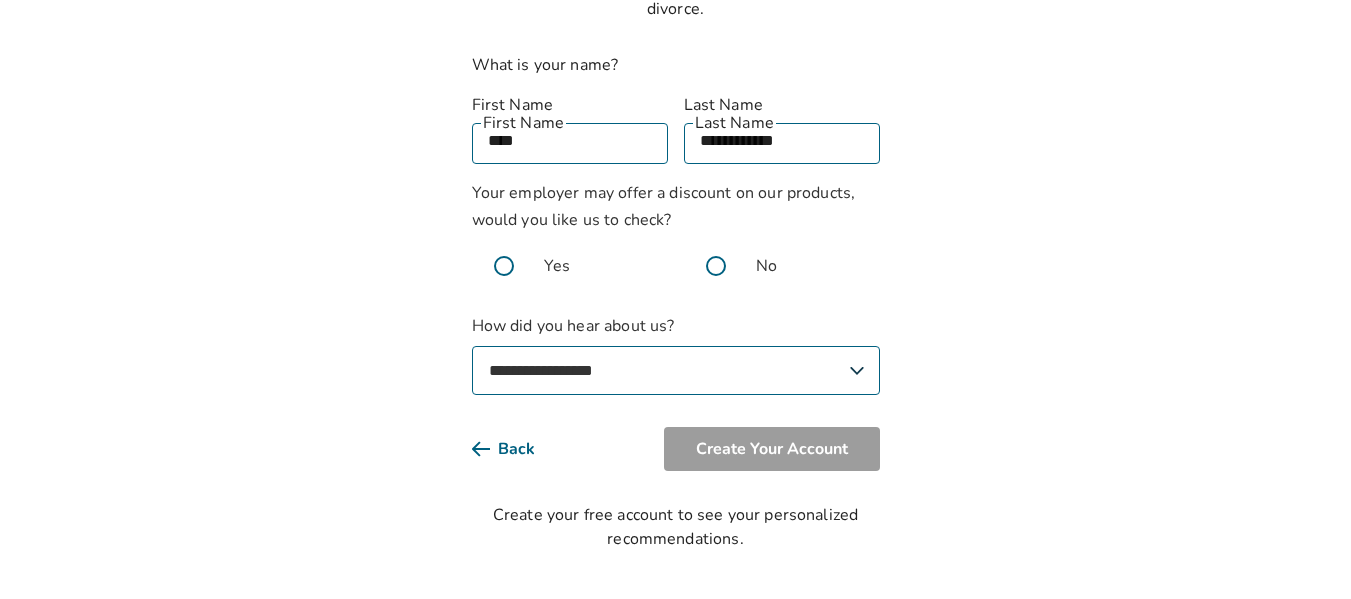 scroll, scrollTop: 179, scrollLeft: 0, axis: vertical 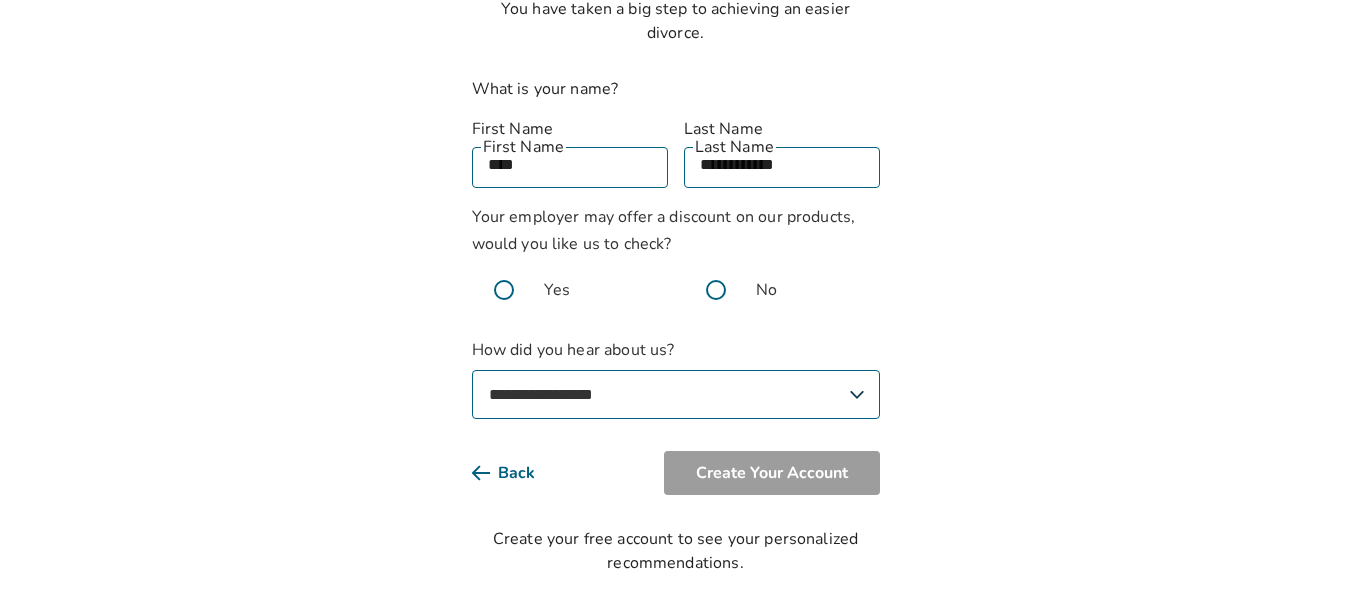 click on "**********" at bounding box center [676, 394] 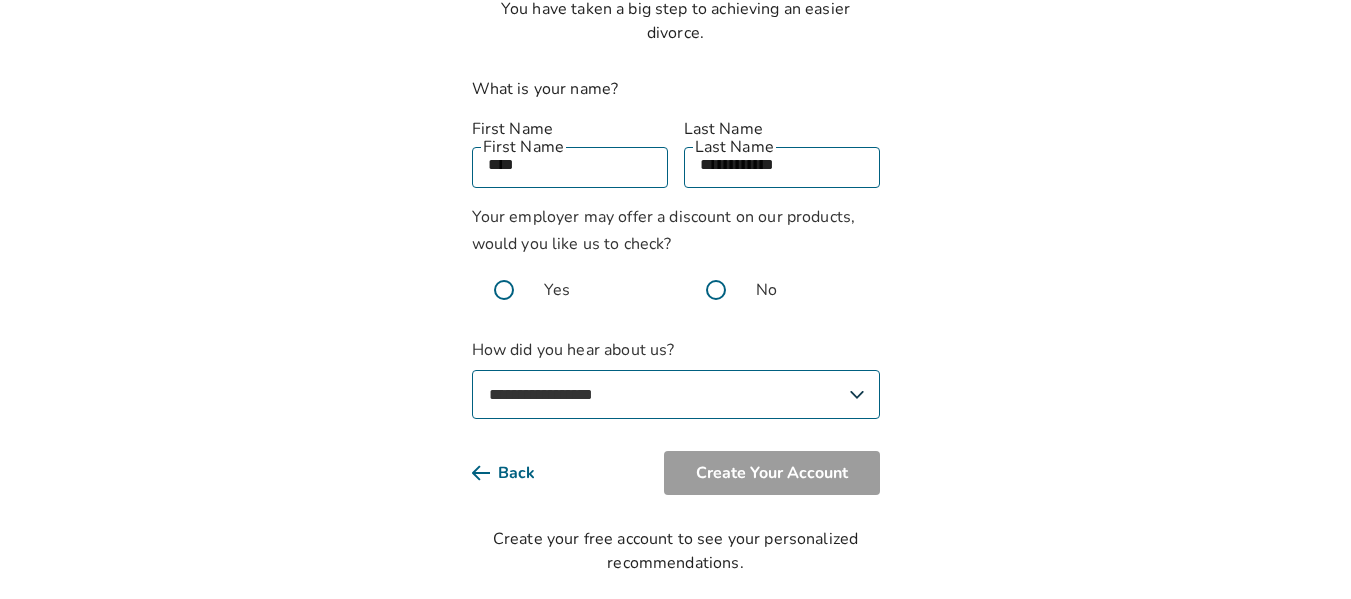 select on "**********" 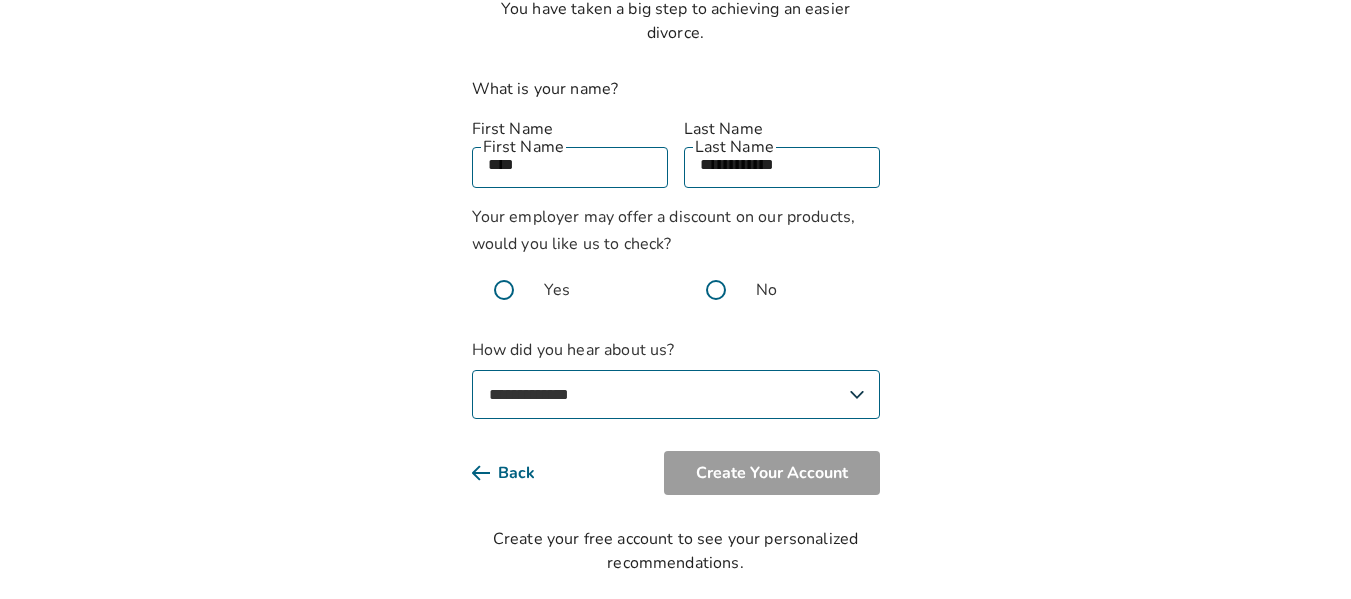 click on "**********" at bounding box center [676, 394] 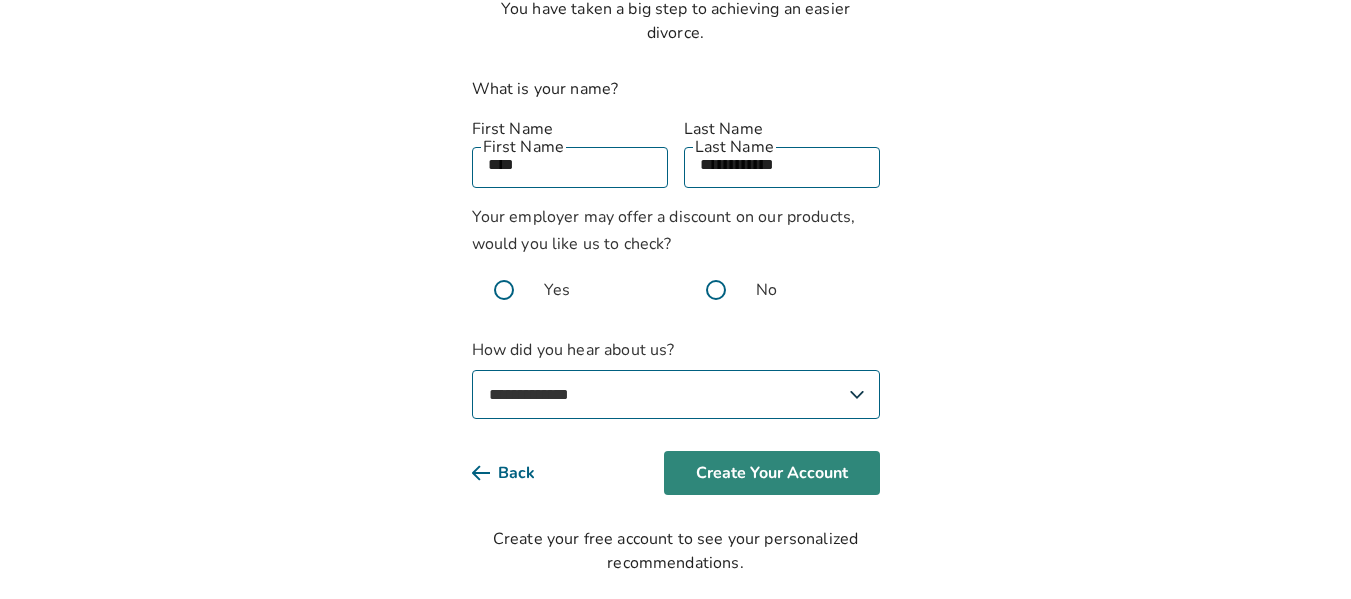 click on "Create Your Account" at bounding box center [772, 473] 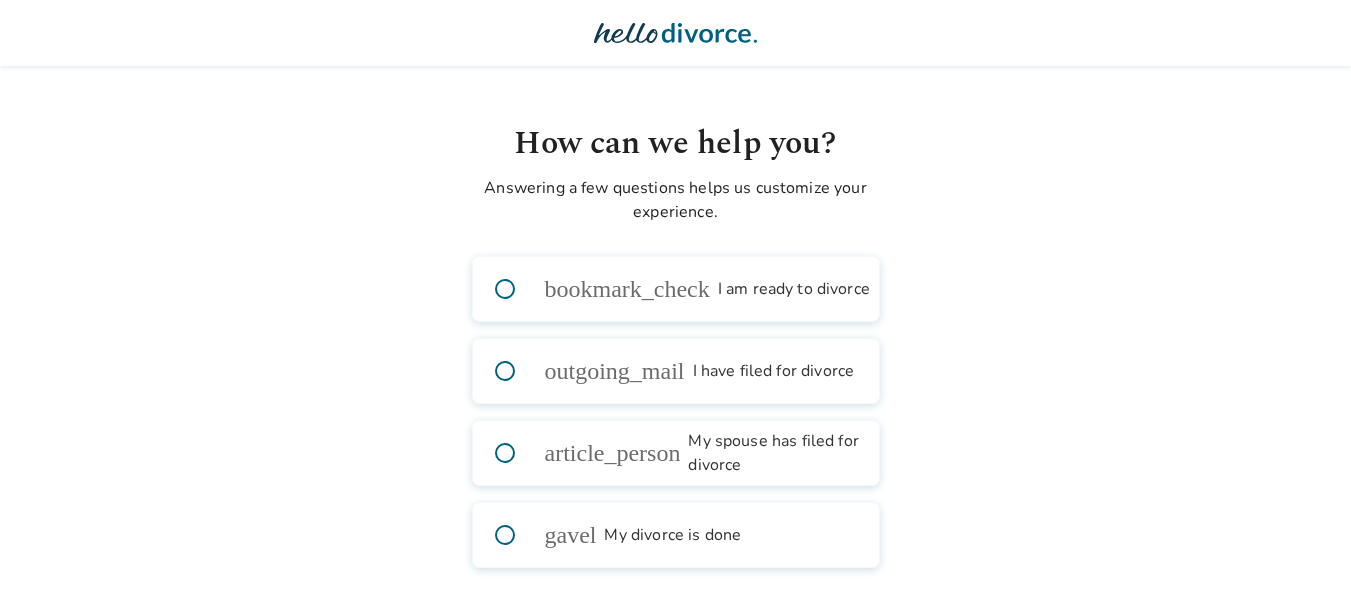 scroll, scrollTop: 0, scrollLeft: 0, axis: both 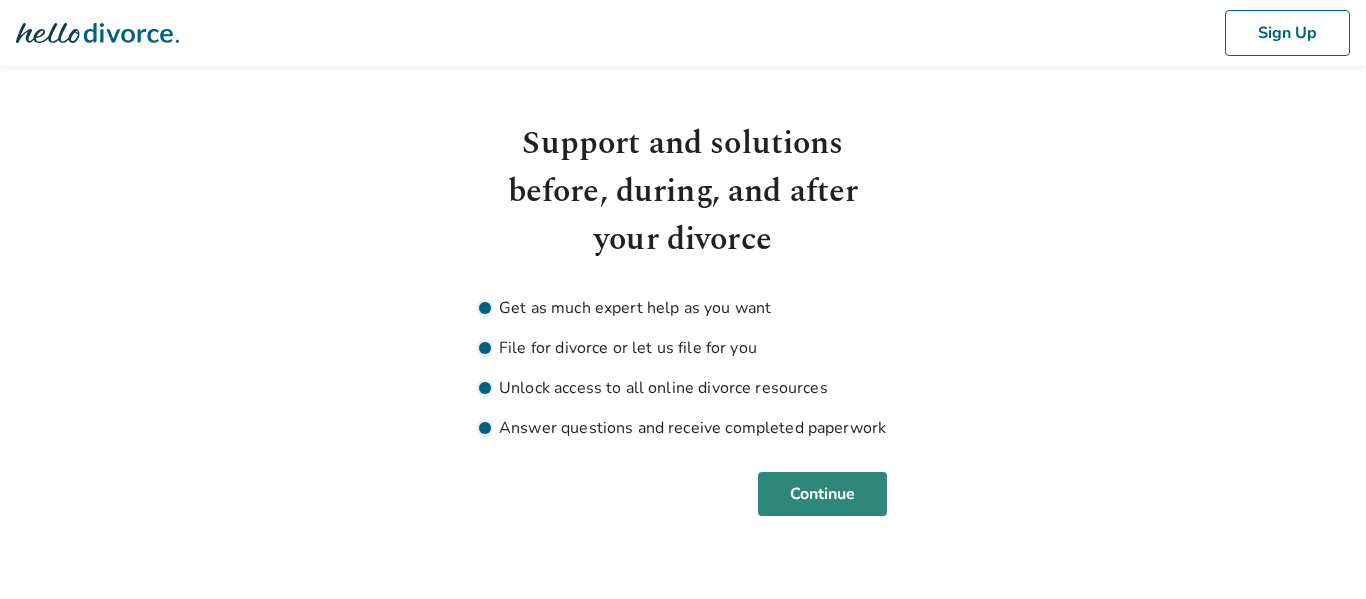 click on "Continue" at bounding box center (822, 494) 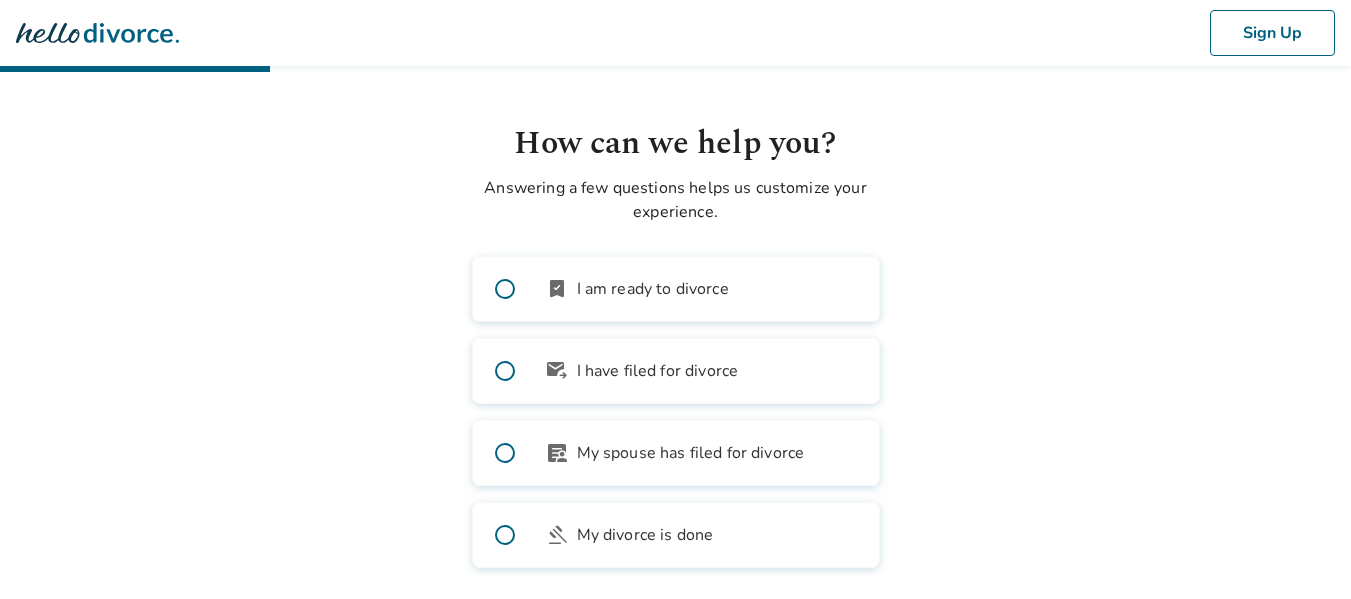 click on "I am ready to divorce" at bounding box center [653, 289] 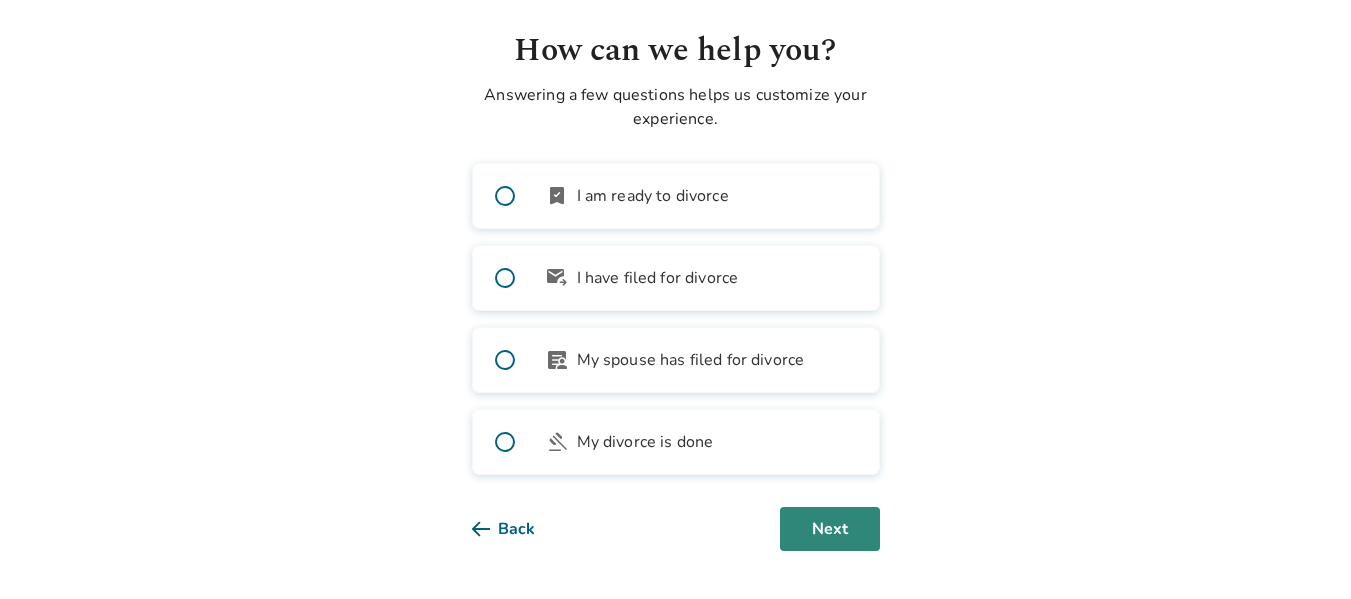 click on "Next" at bounding box center [830, 529] 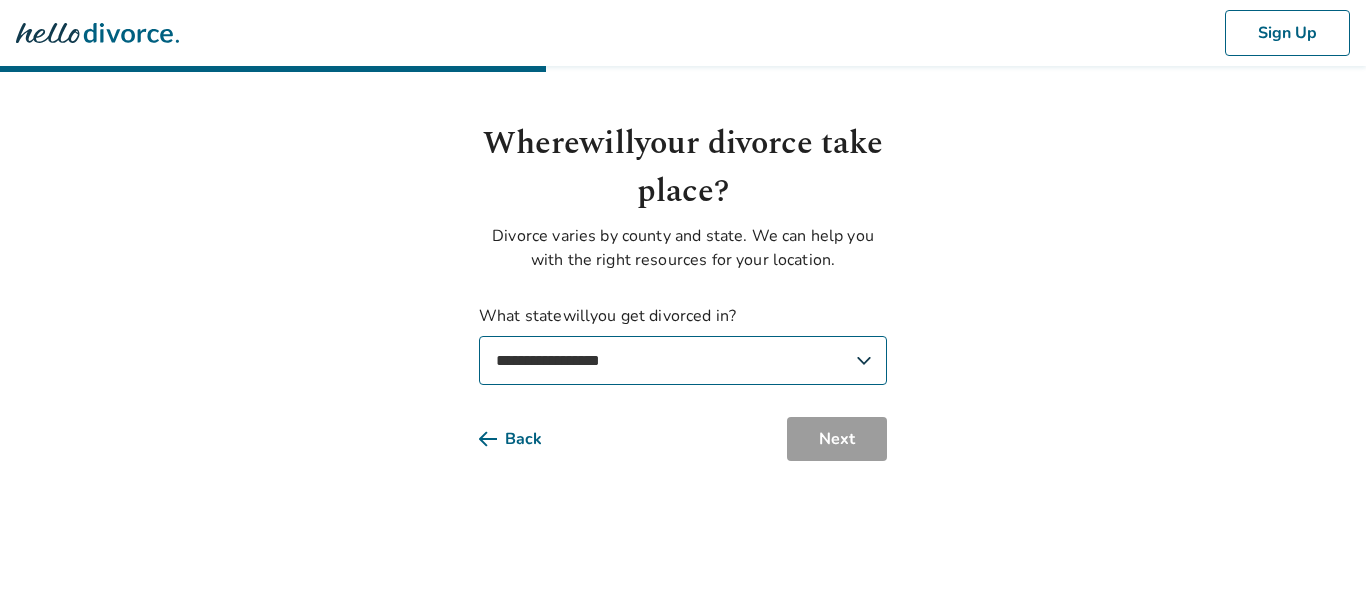 click on "**********" at bounding box center [683, 360] 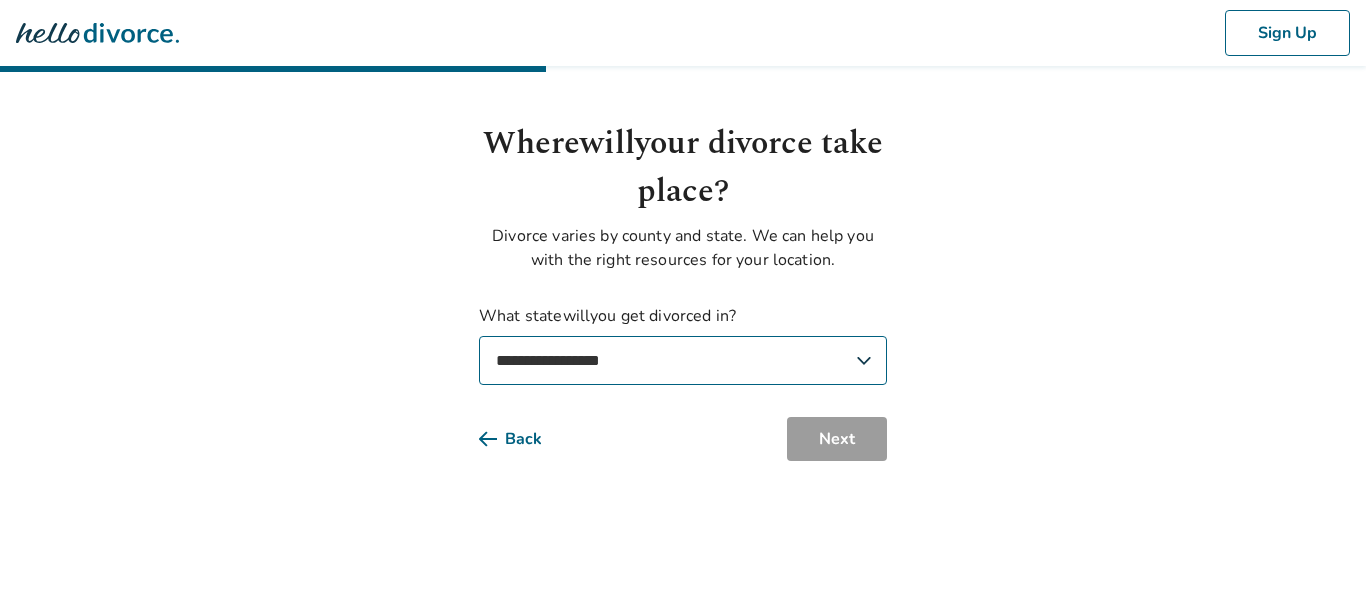 select on "**" 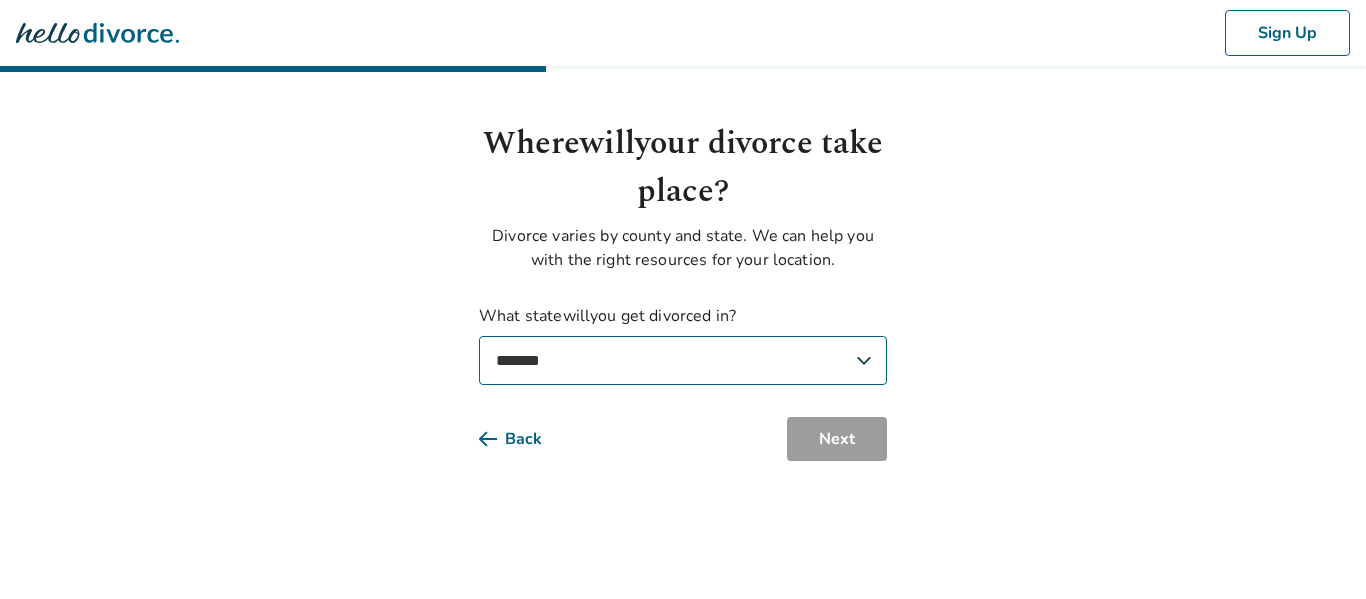 click on "**********" at bounding box center (683, 360) 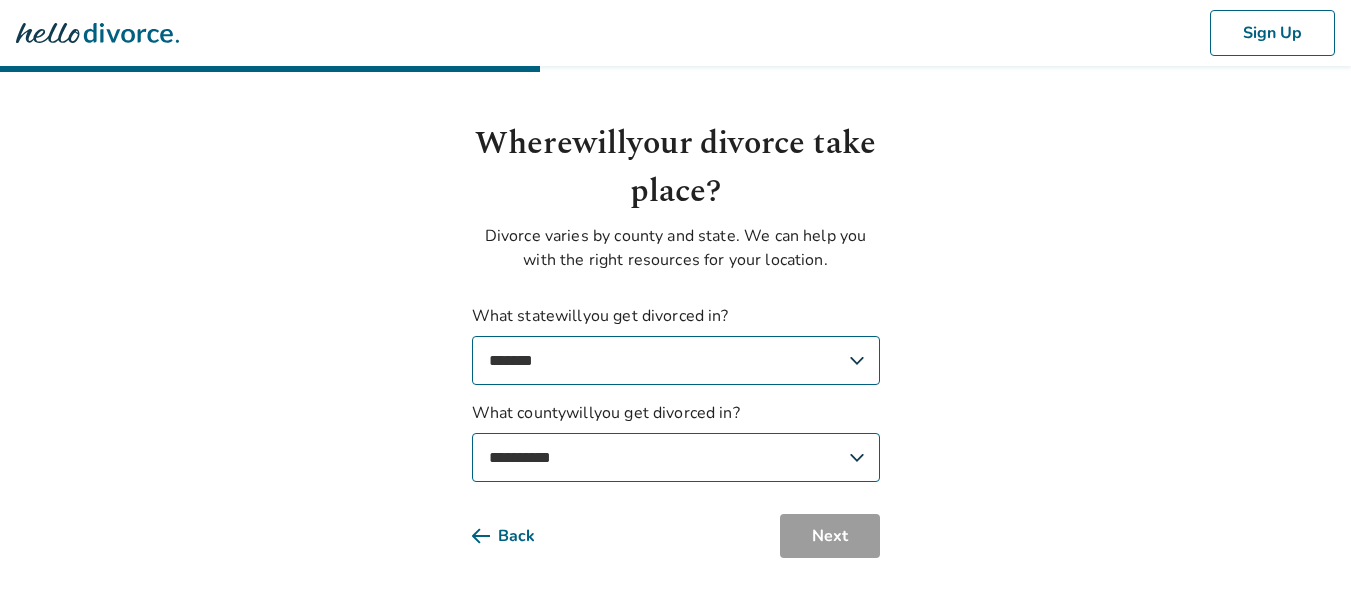 click on "**********" at bounding box center [676, 457] 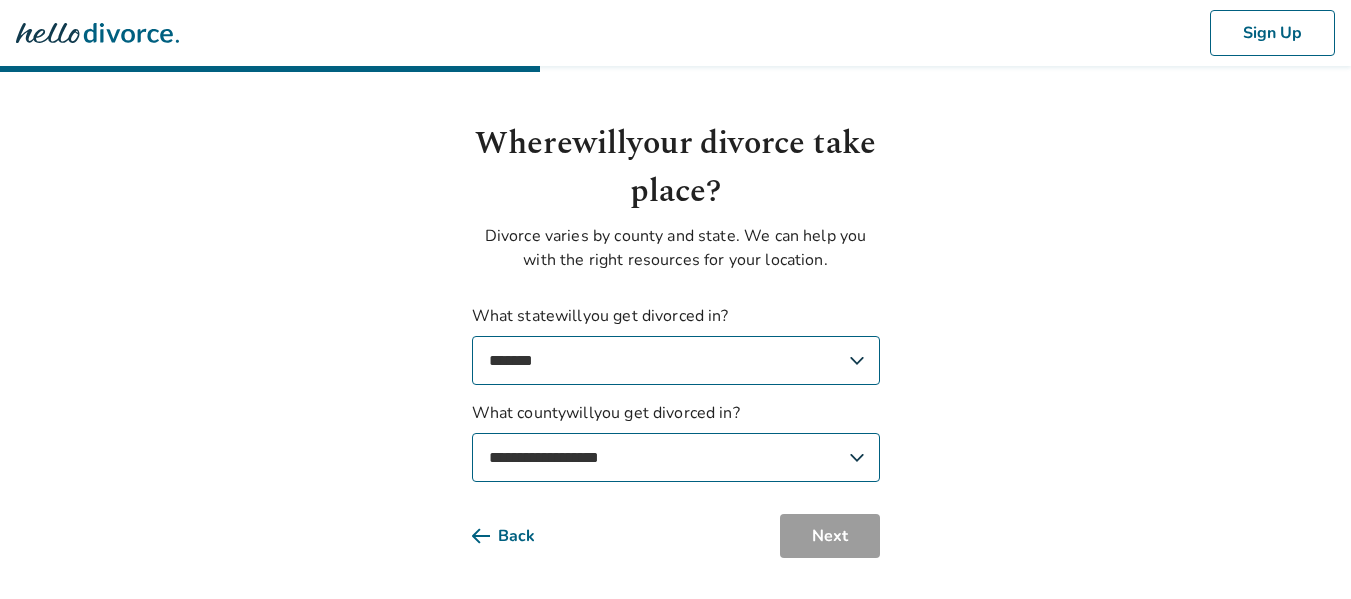 select on "*****" 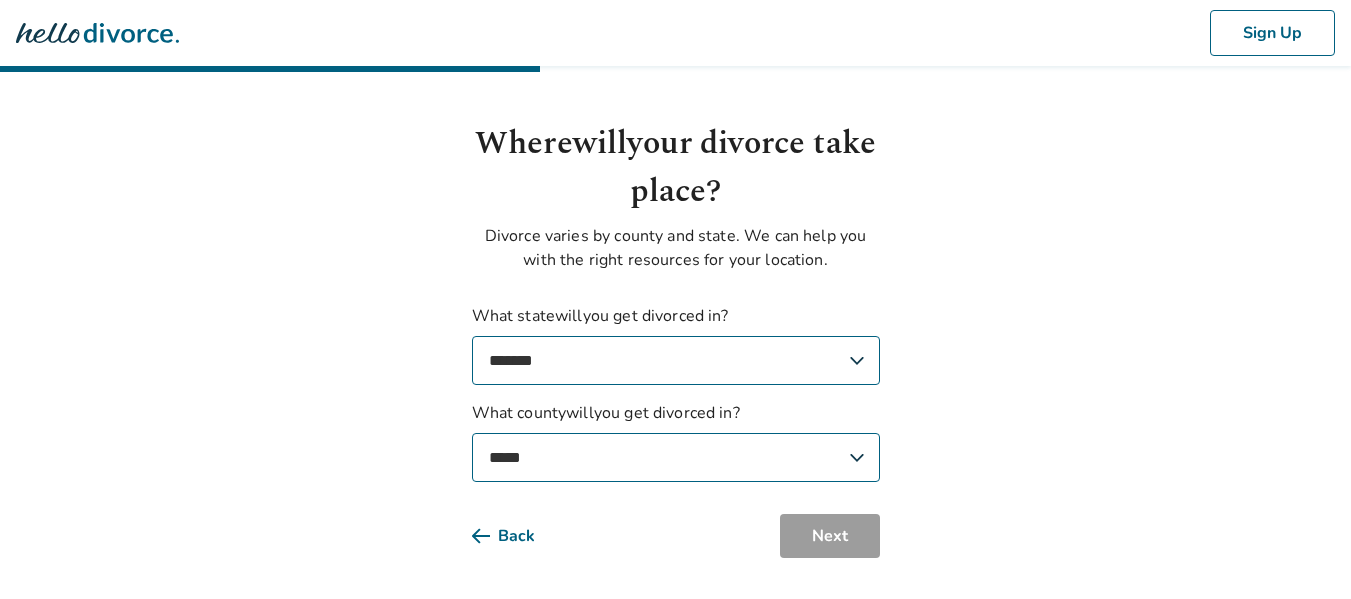 click on "**********" at bounding box center (675, 279) 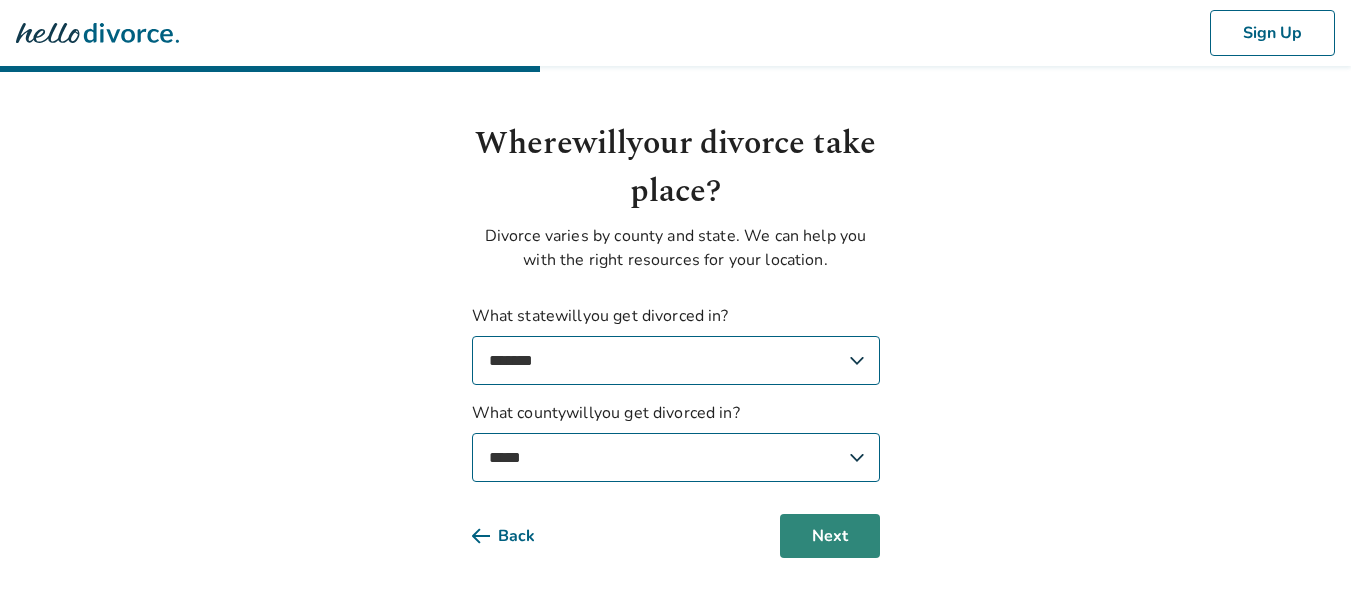 click on "Next" at bounding box center [830, 536] 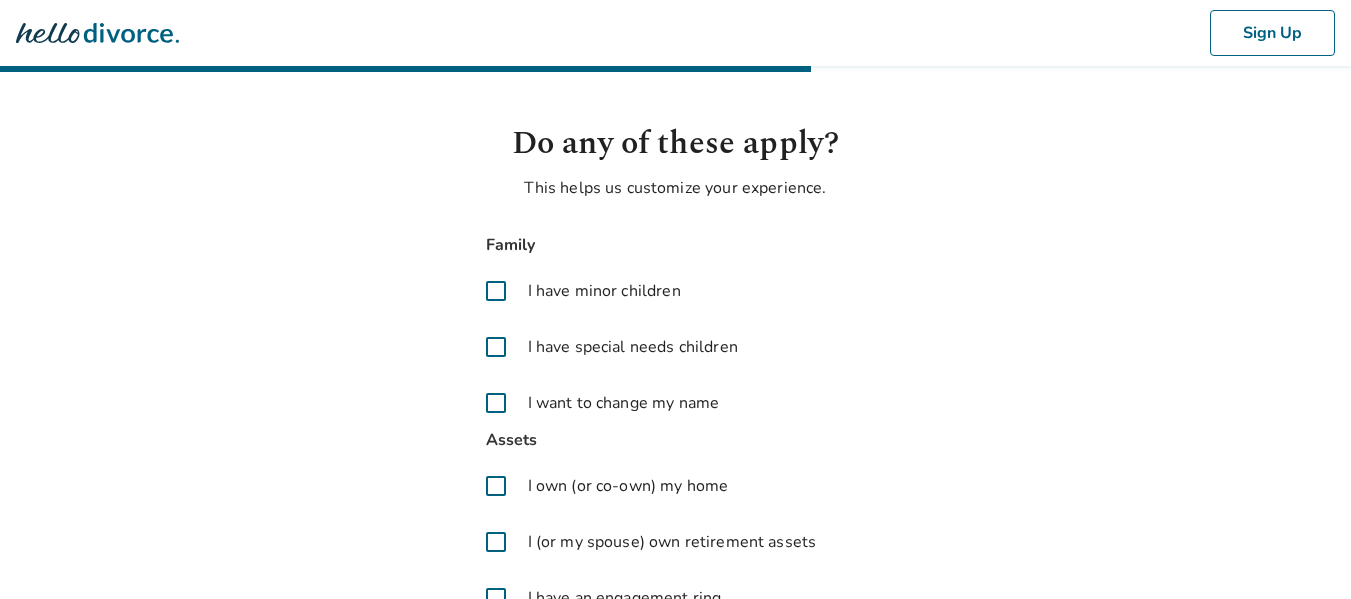 click on "I have minor children" at bounding box center (604, 291) 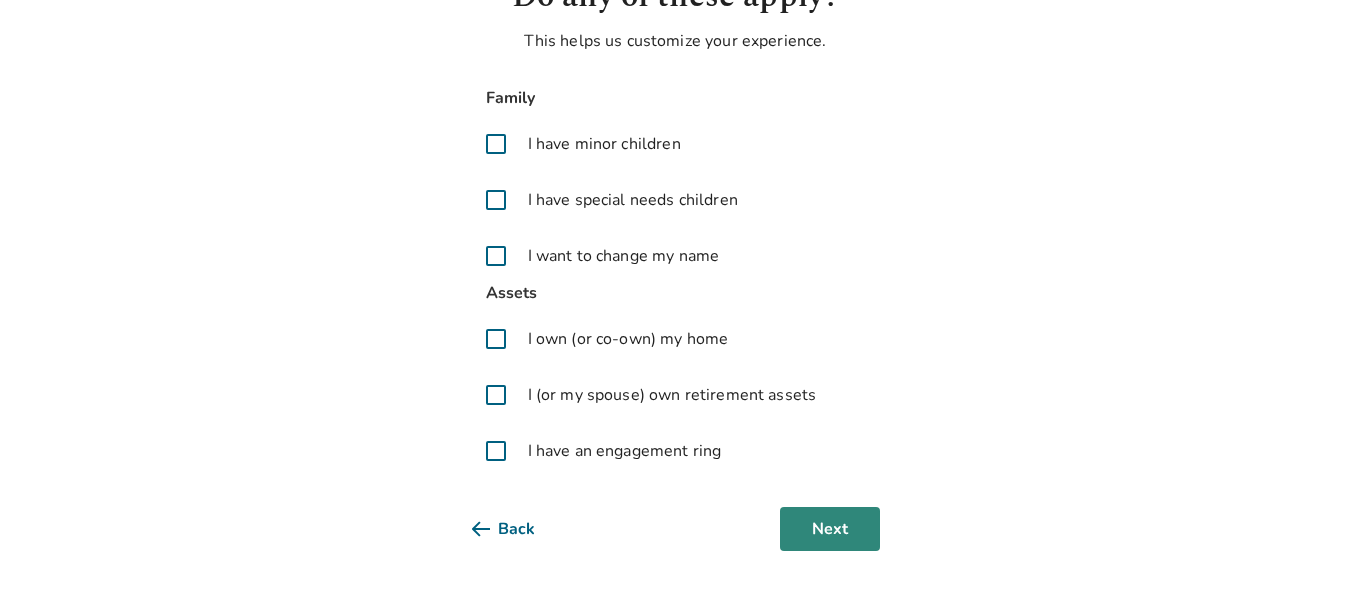 click on "Next" at bounding box center (830, 529) 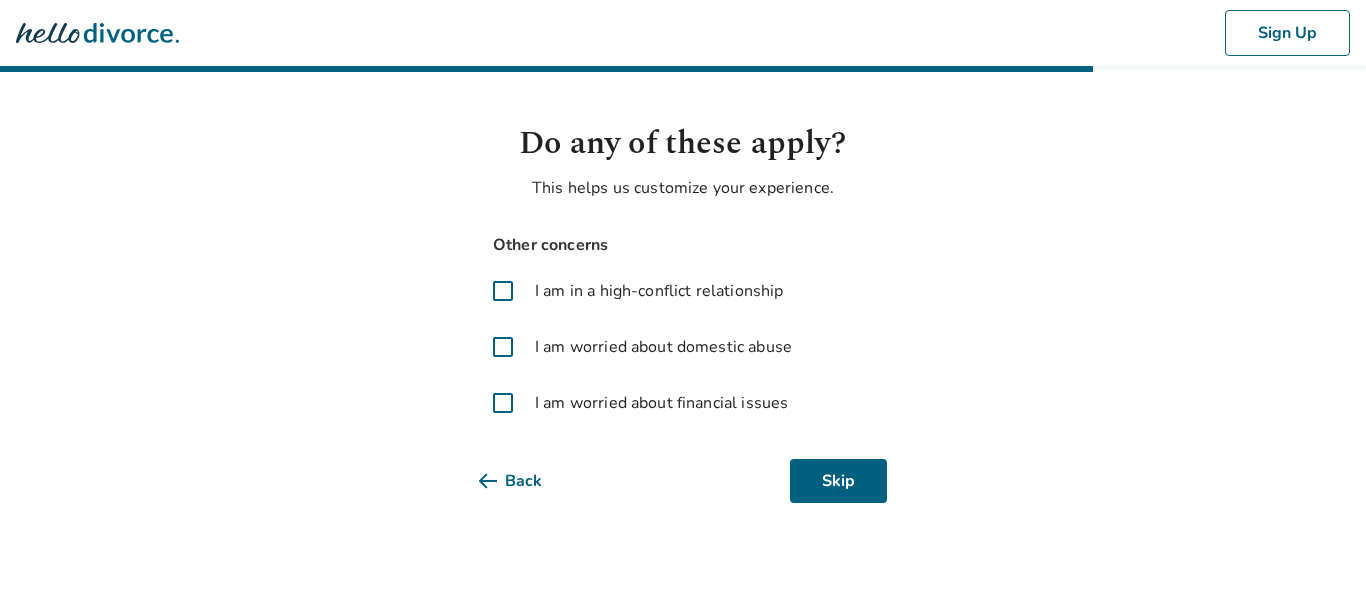 click on "I am in a high-conflict relationship" at bounding box center (659, 291) 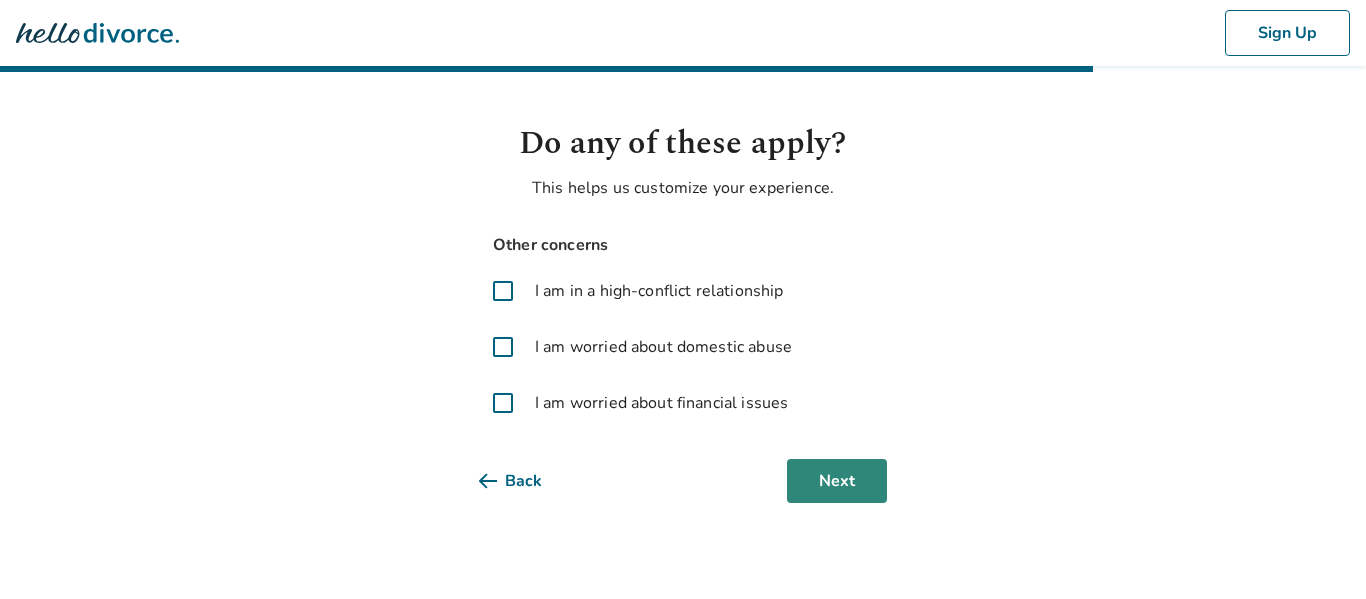 click on "Next" at bounding box center (837, 481) 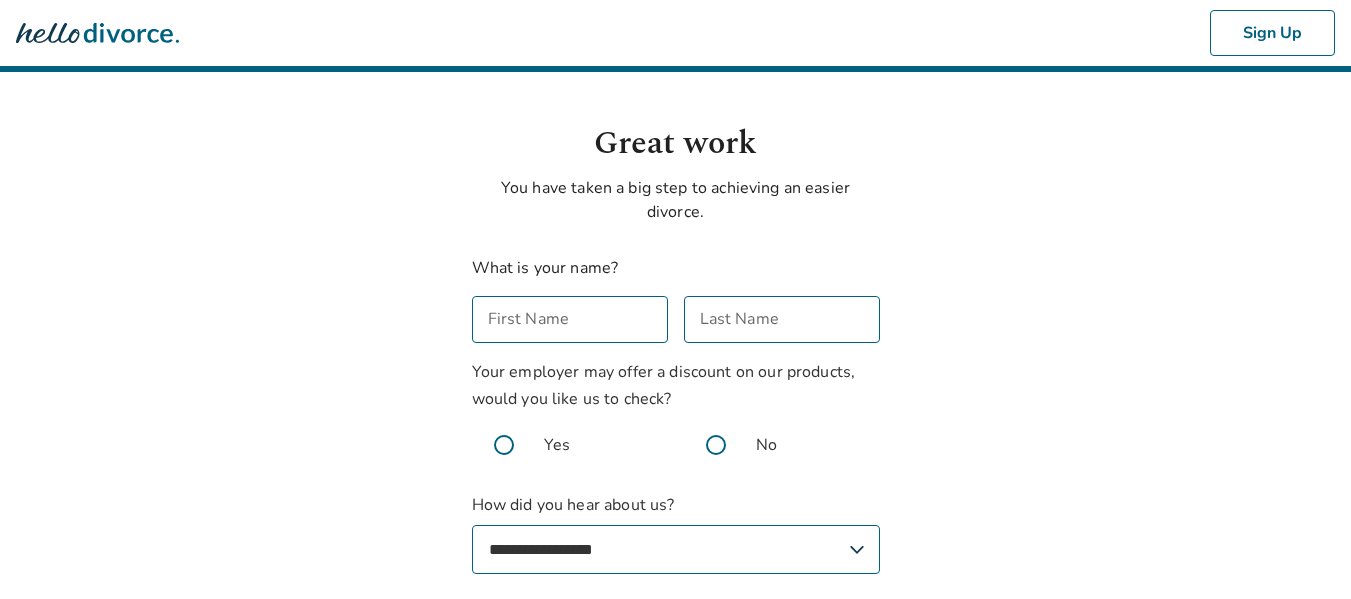 click on "First Name" at bounding box center (570, 319) 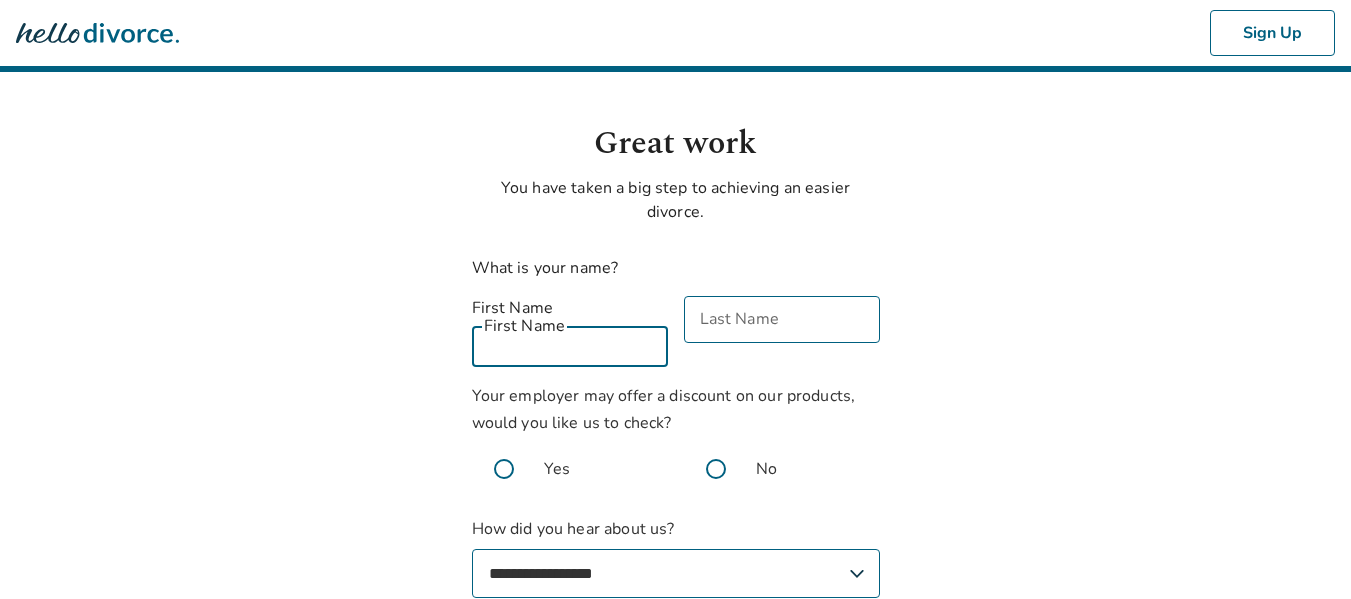 type on "****" 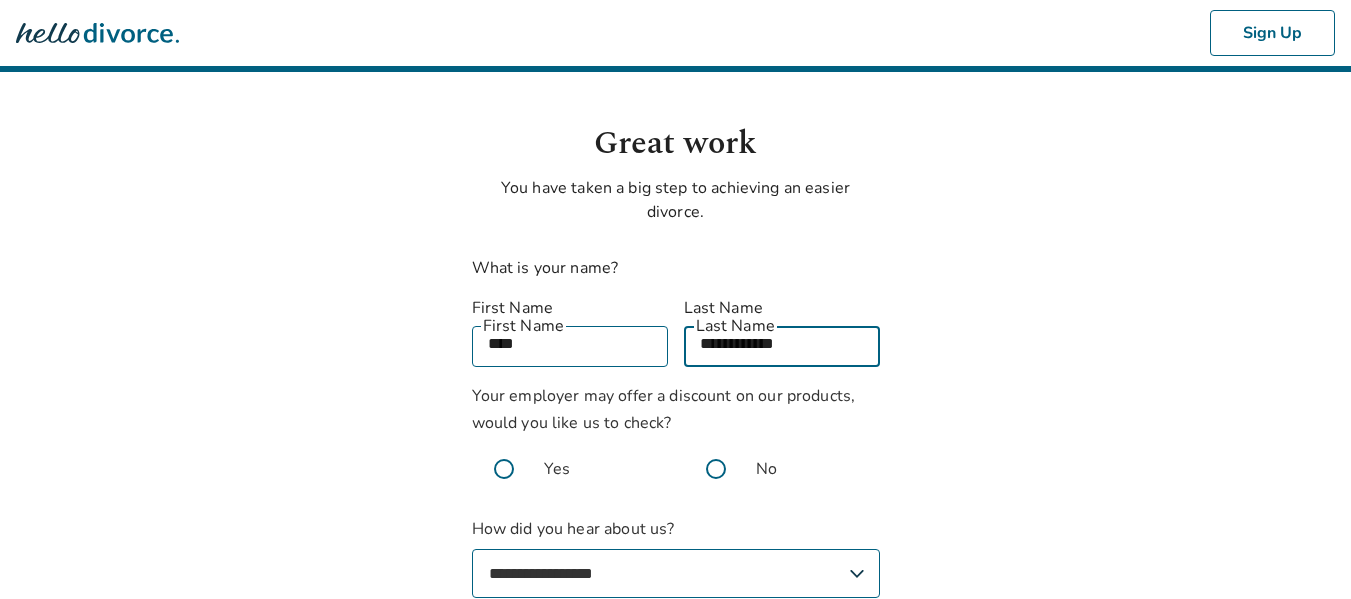 type on "**********" 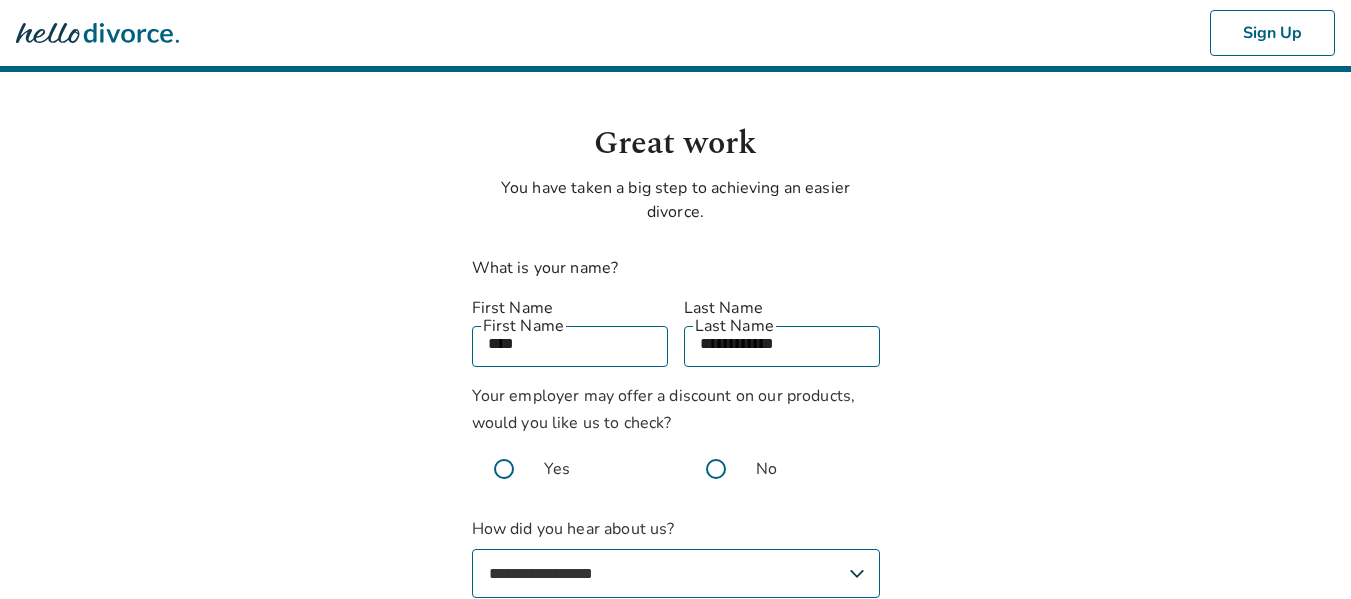 scroll, scrollTop: 179, scrollLeft: 0, axis: vertical 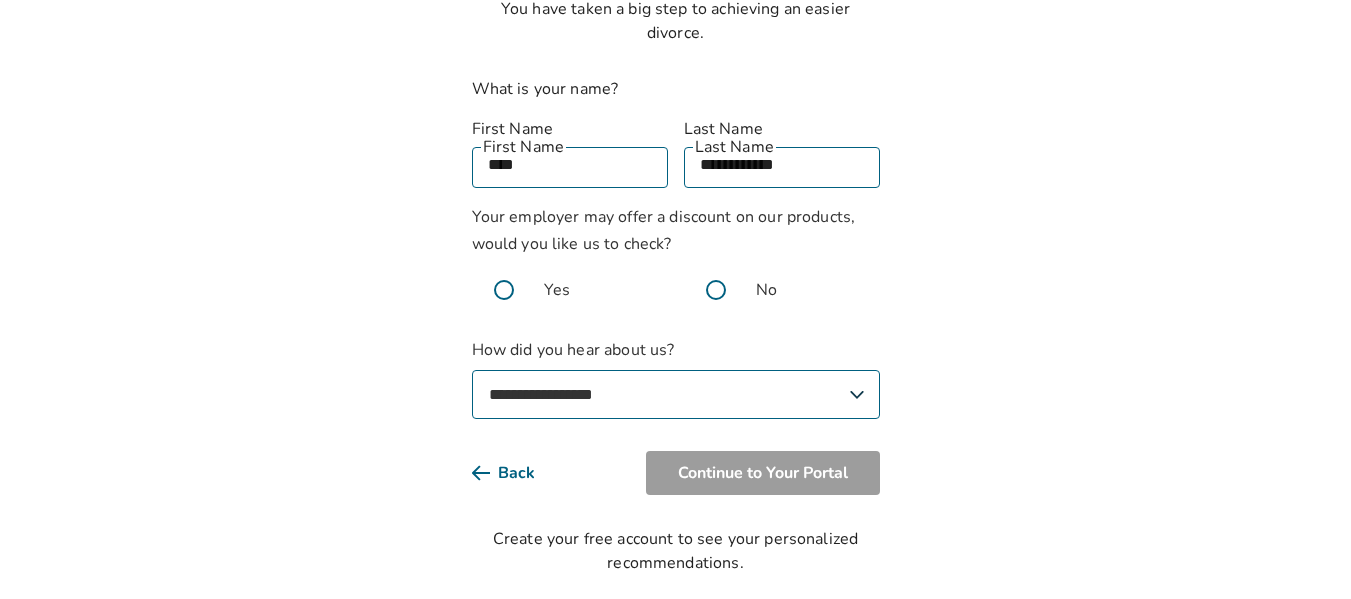 click on "**********" at bounding box center (676, 394) 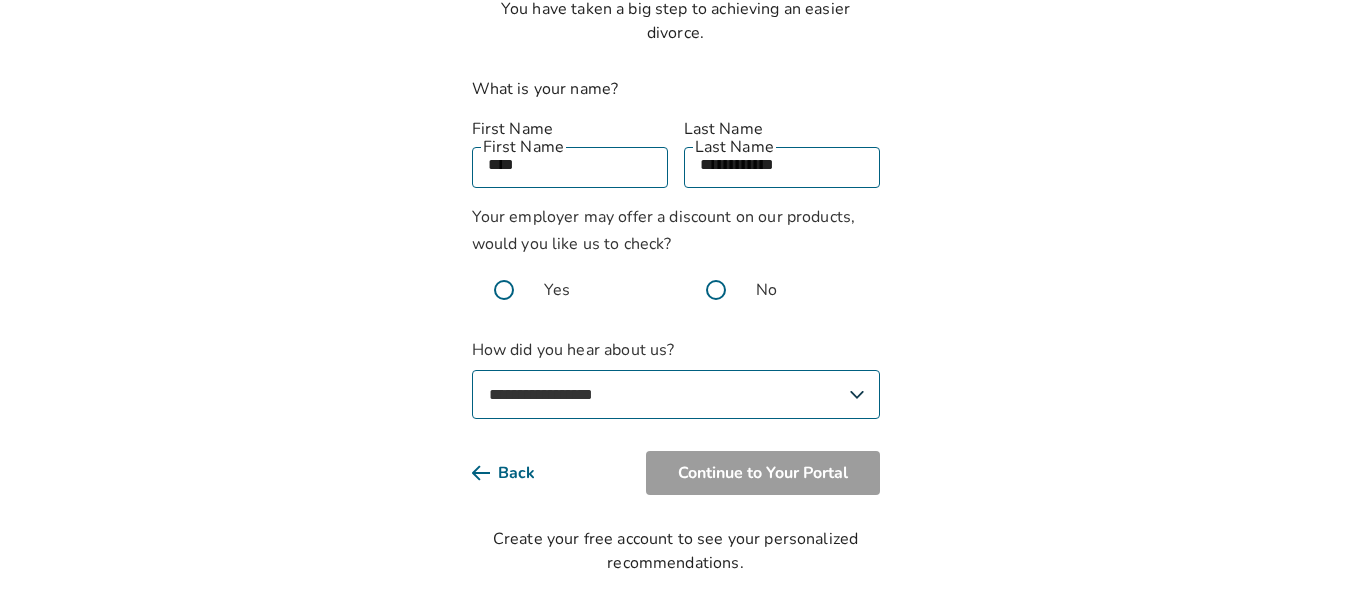 select on "**********" 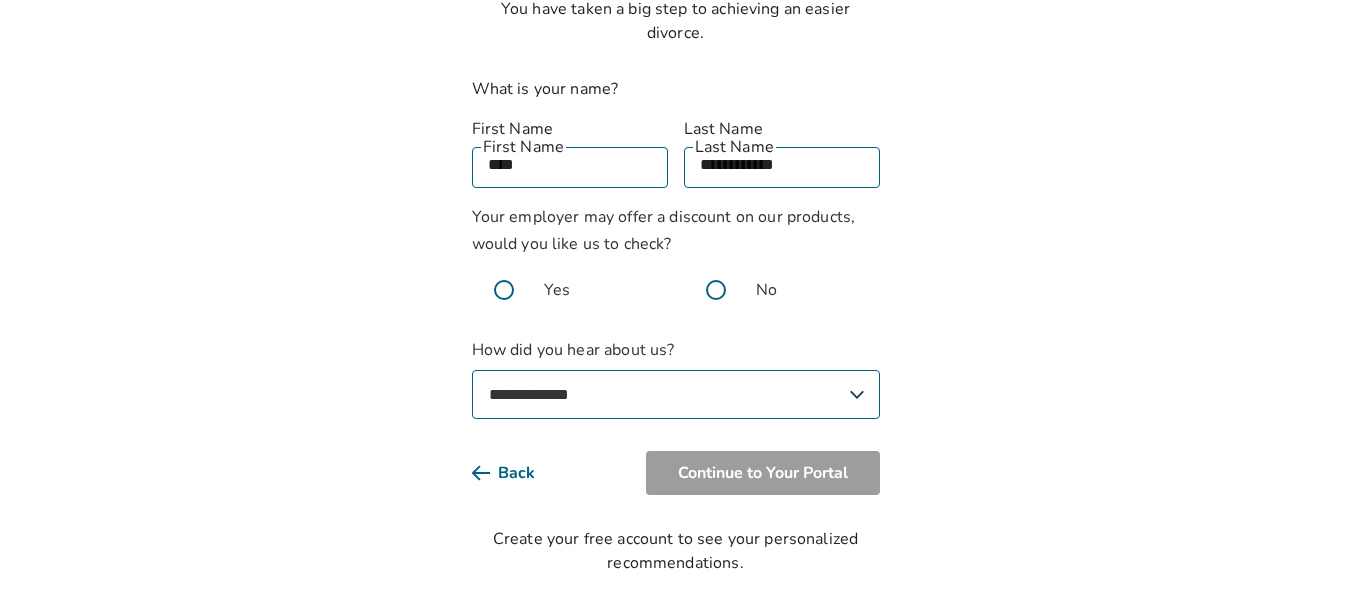 click on "**********" at bounding box center [676, 394] 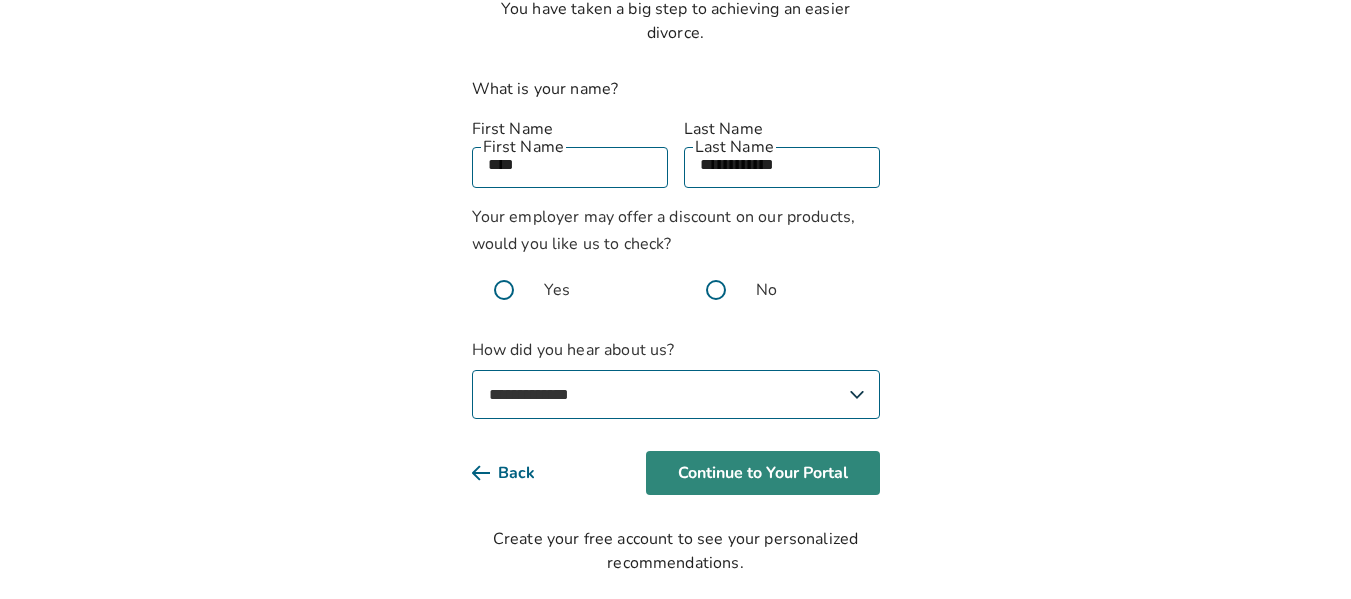 click on "Continue to Your Portal" at bounding box center (763, 473) 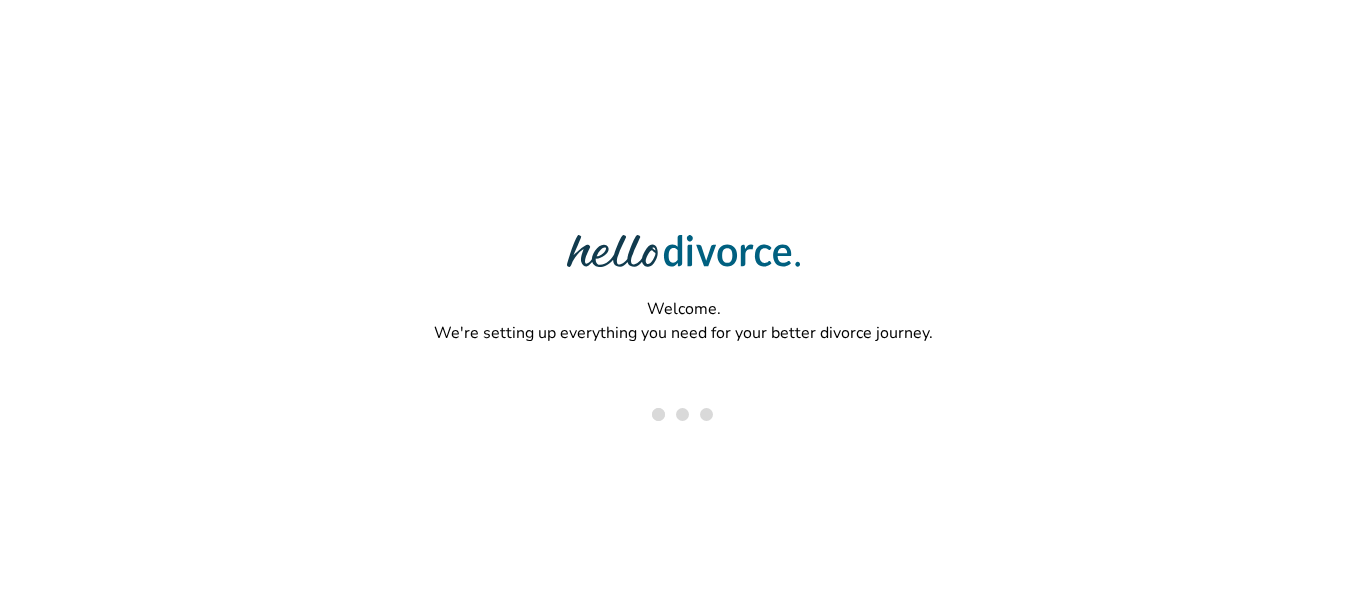 scroll, scrollTop: 0, scrollLeft: 0, axis: both 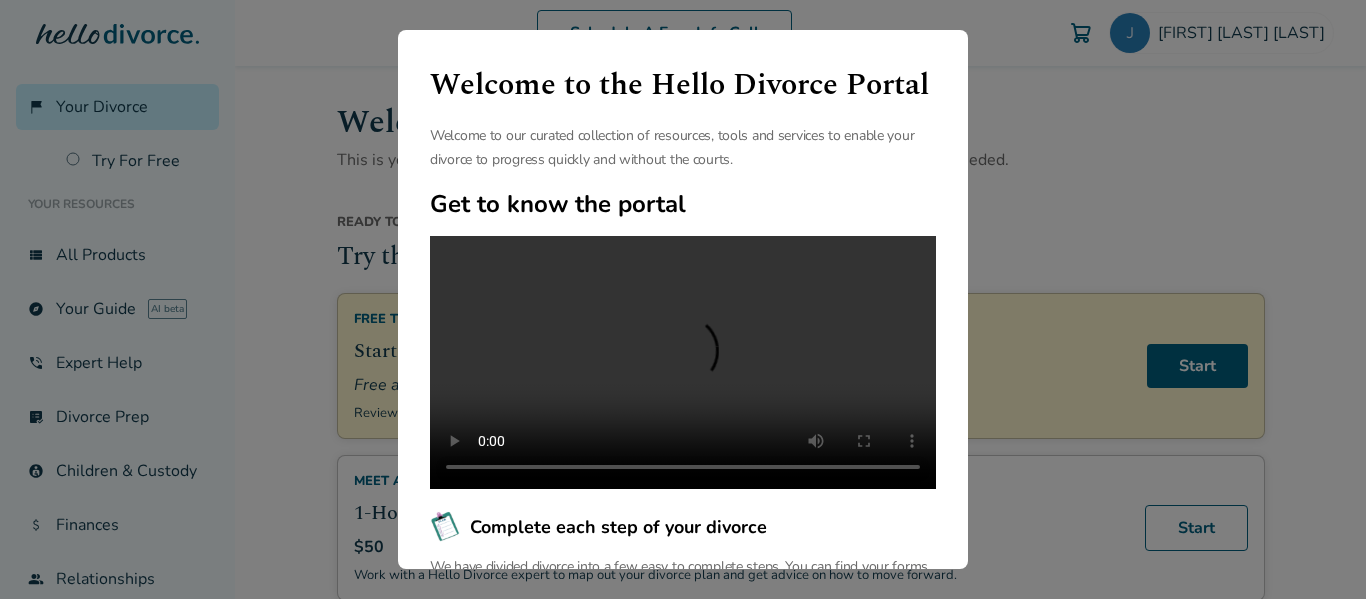 click on "Welcome to the Hello Divorce Portal Welcome to our curated collection of resources, tools and services to enable your divorce to progress quickly and without the courts. Get to know the portal Complete each step of your divorce We have divided divorce into a few easy to complete steps. You can find your forms, instructions, and access to expert help in each section Largest online library of divorce resources We have the largest free online library of articles and resources that help you navigate your unique divorce journey. We support you before, during and after your divorce. Continue" at bounding box center [683, 299] 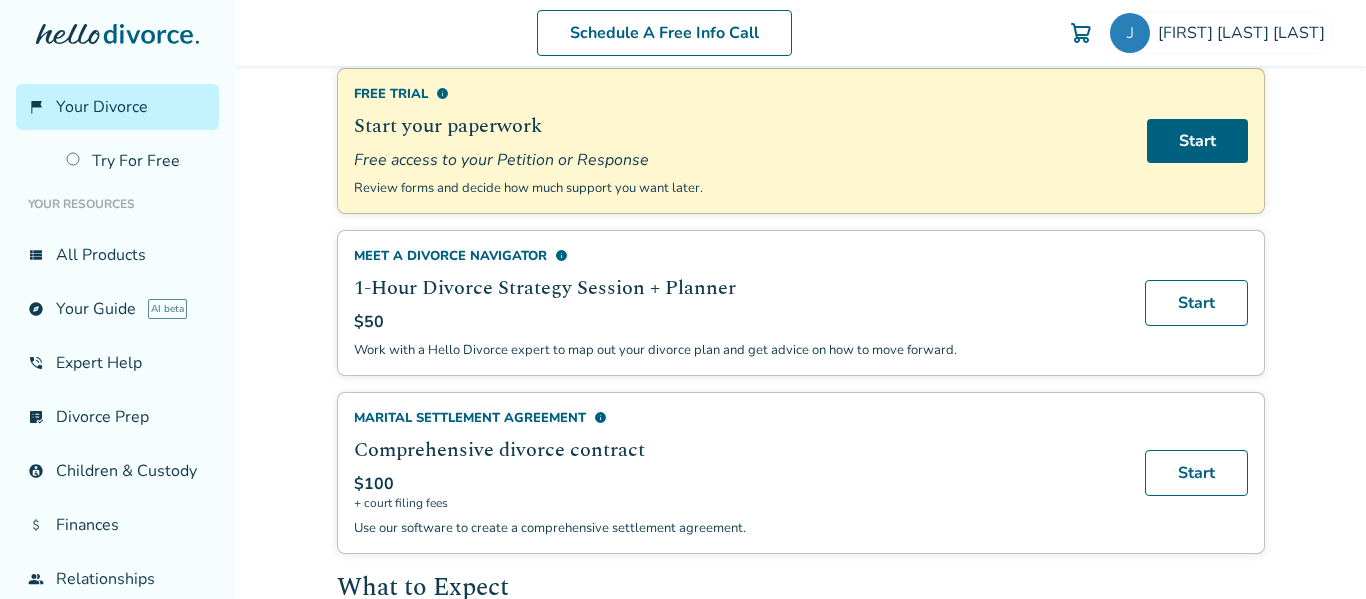 scroll, scrollTop: 228, scrollLeft: 0, axis: vertical 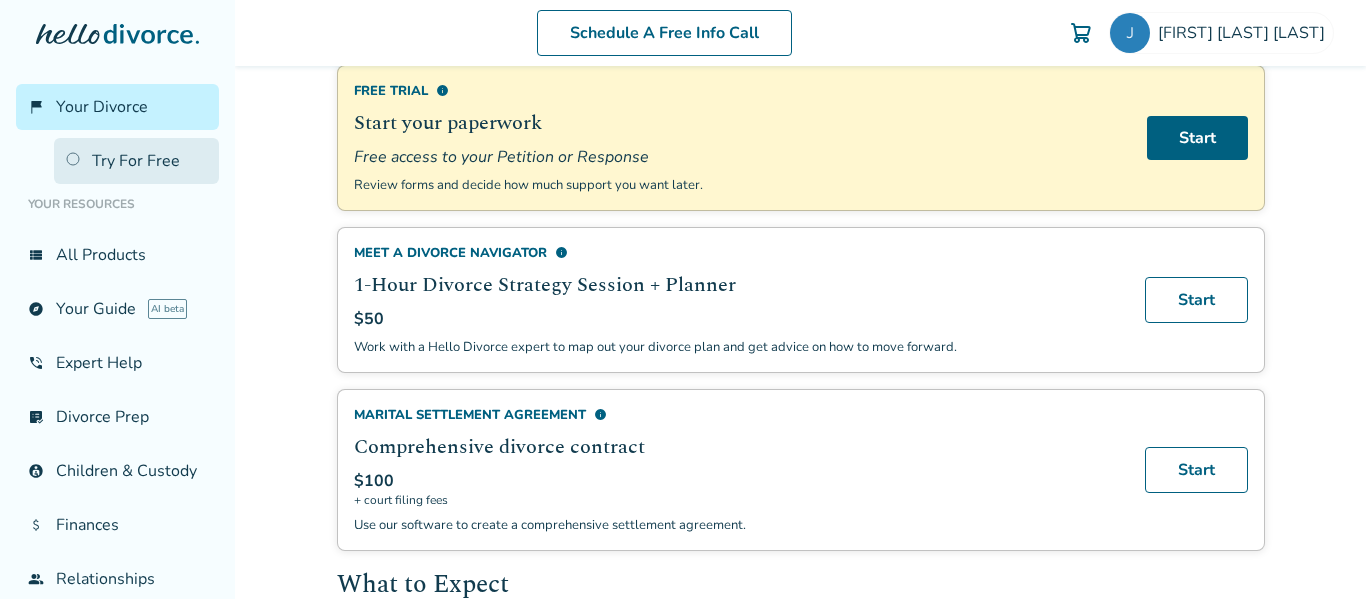 click on "Try For Free" at bounding box center [136, 161] 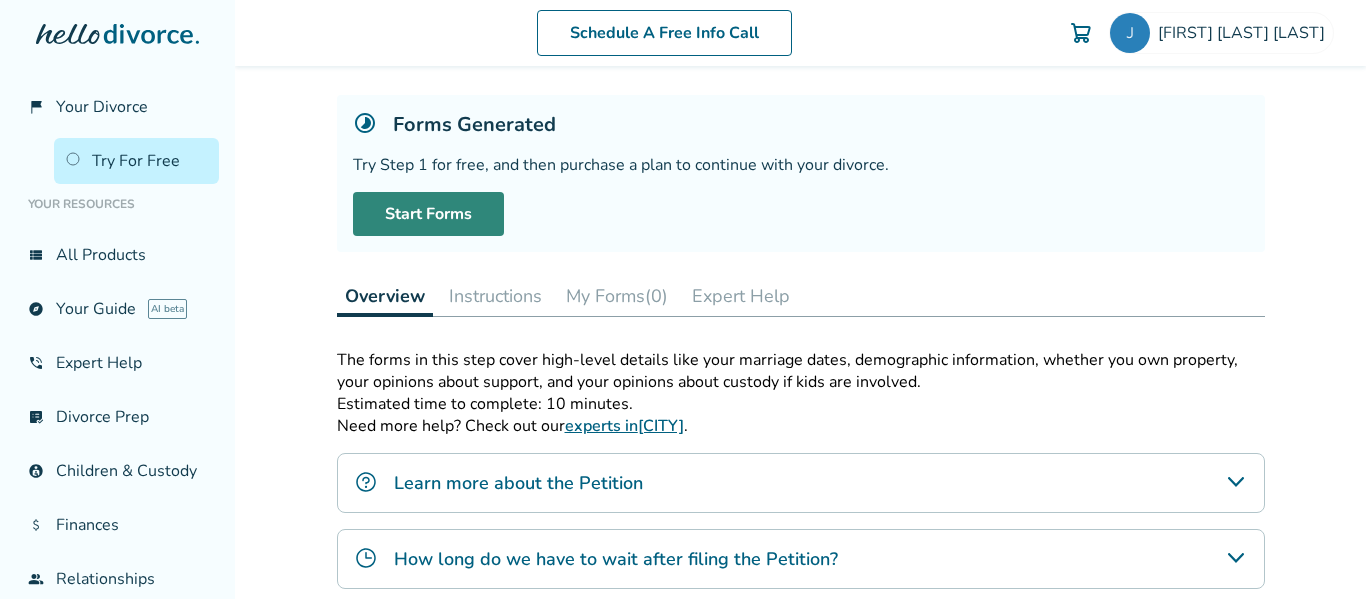 click on "Start Forms" at bounding box center (428, 214) 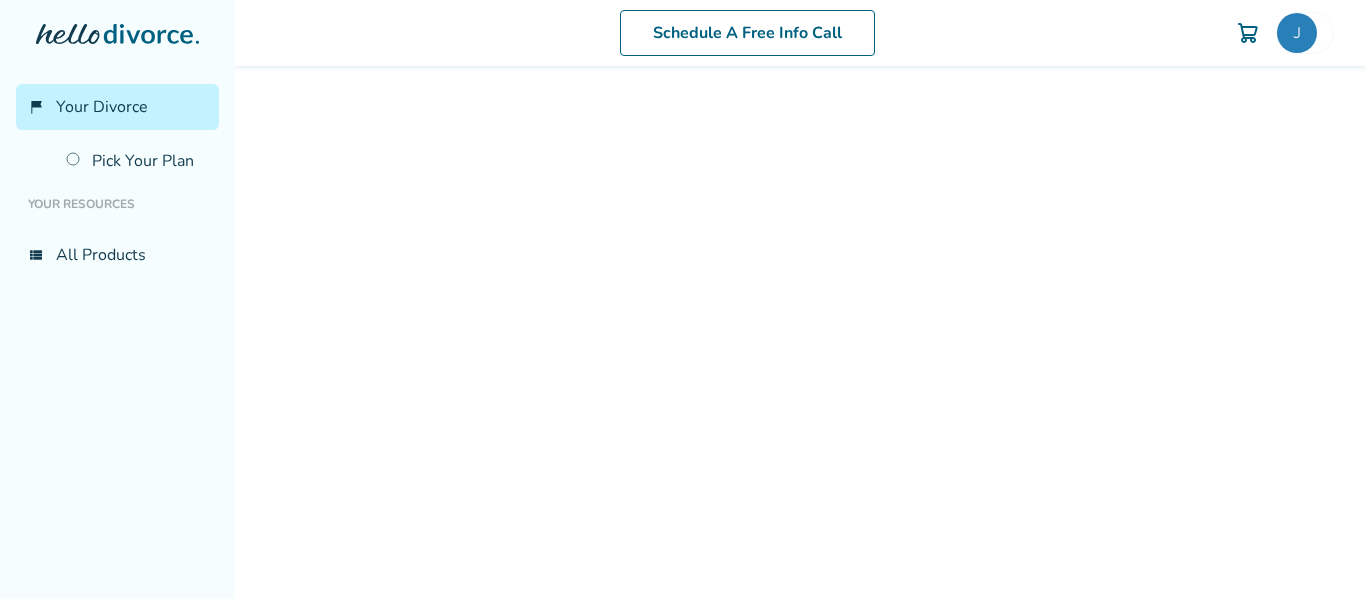 scroll, scrollTop: 0, scrollLeft: 0, axis: both 